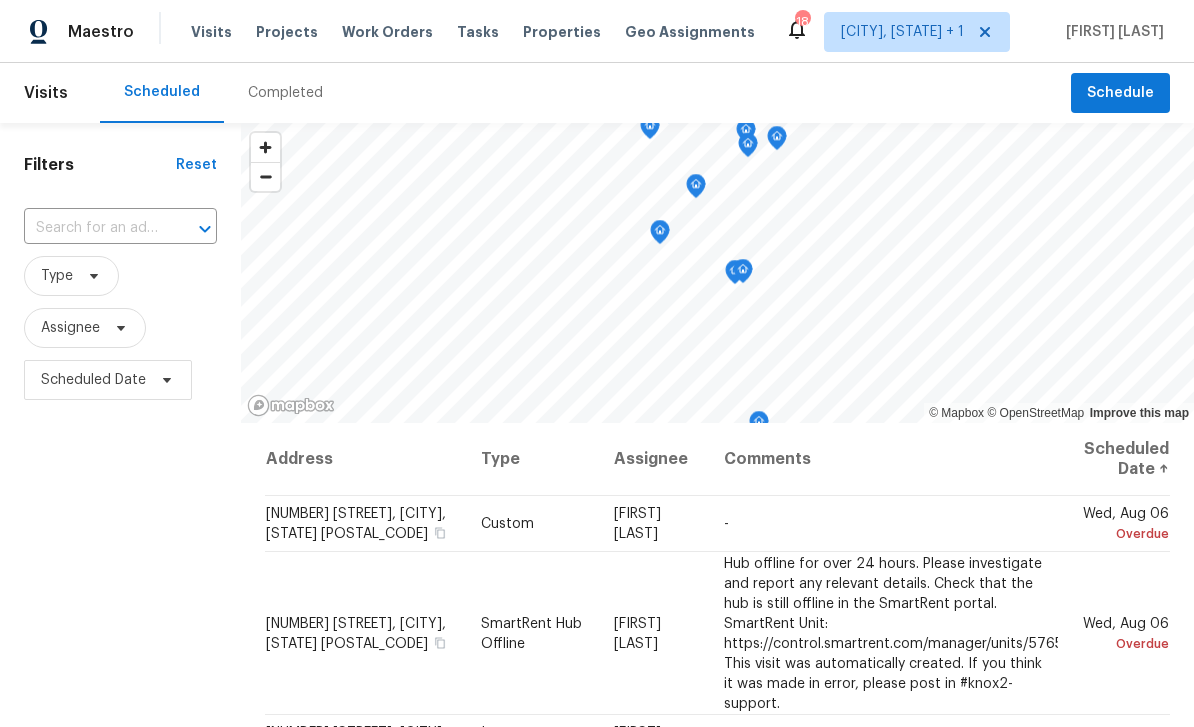 scroll, scrollTop: 0, scrollLeft: 0, axis: both 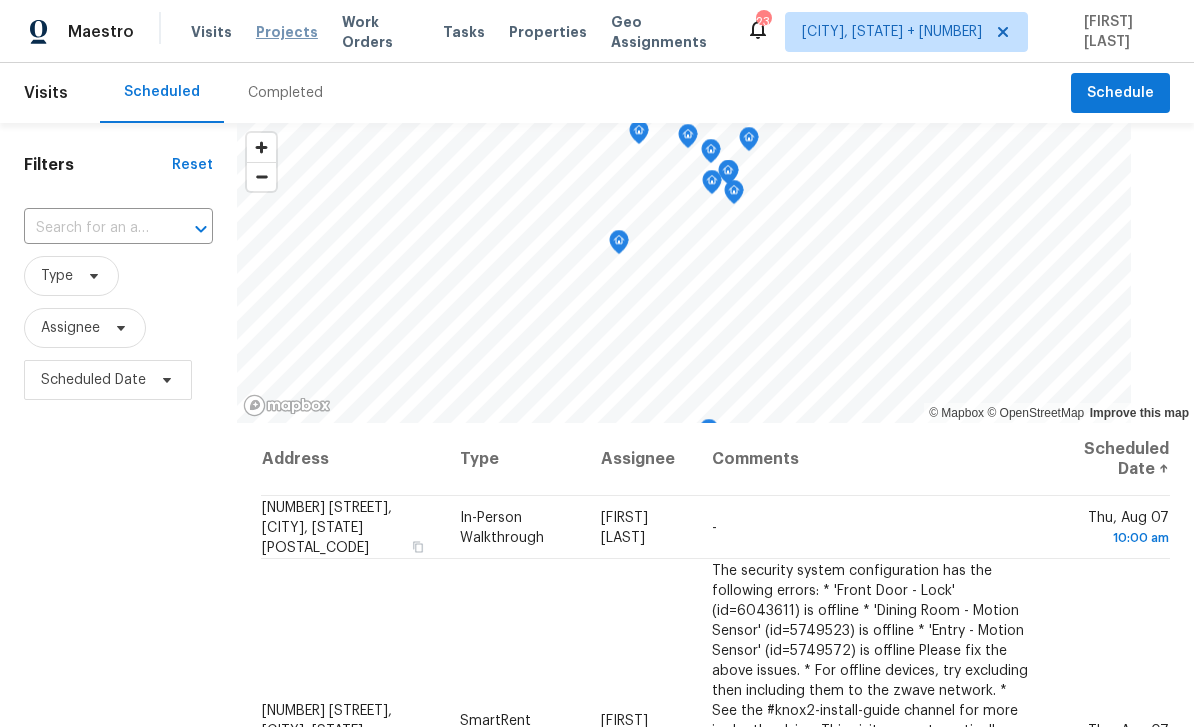 click on "Projects" at bounding box center [287, 32] 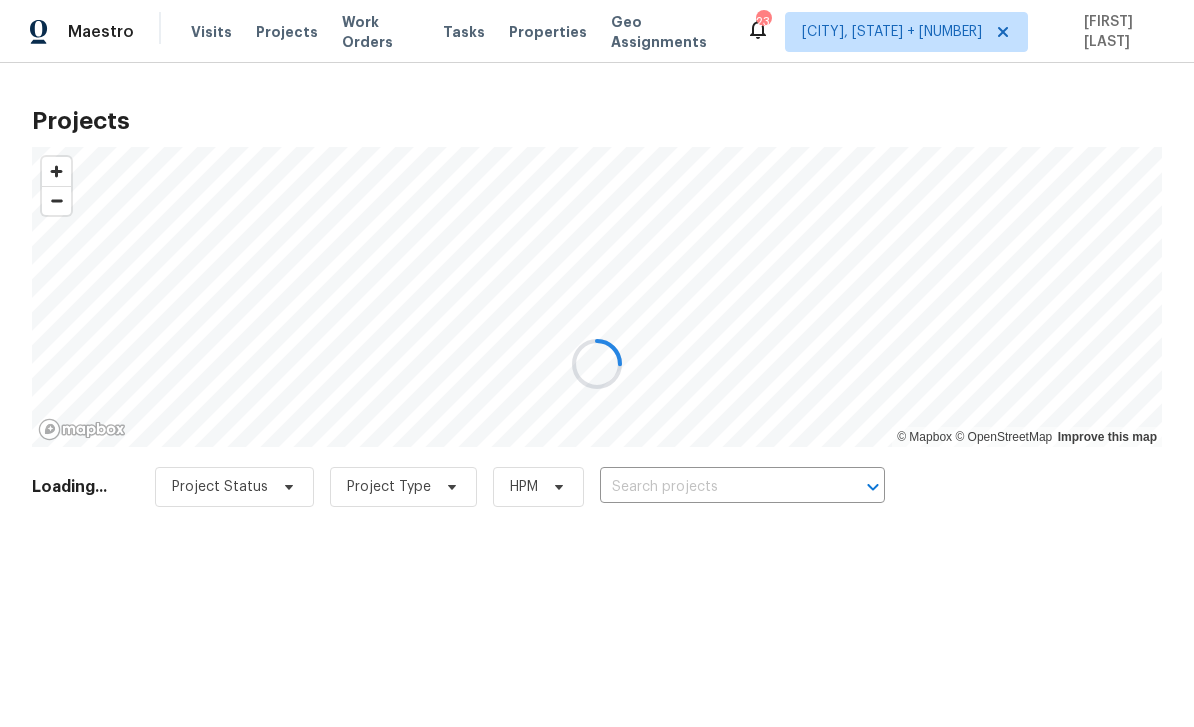 click at bounding box center (597, 363) 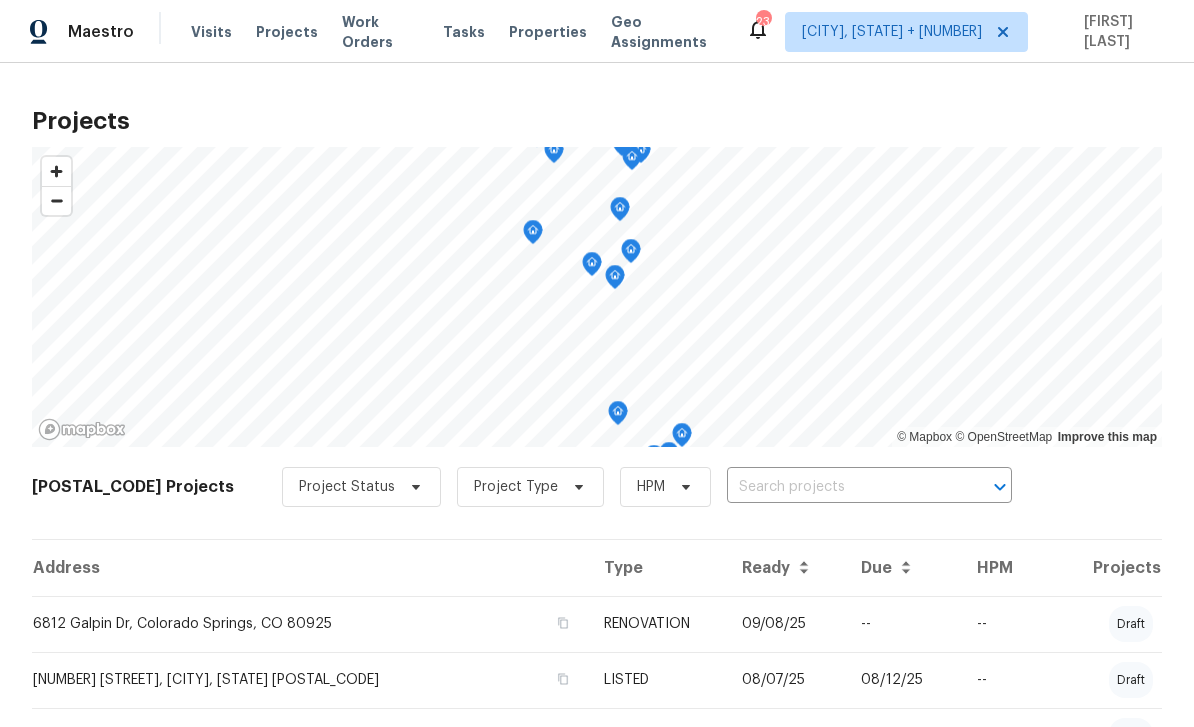 click on "[NUMBER] [STREET] [UNIT], [CITY], [STATE] [POSTAL_CODE] Project Status Project Type HPM" at bounding box center (597, 499) 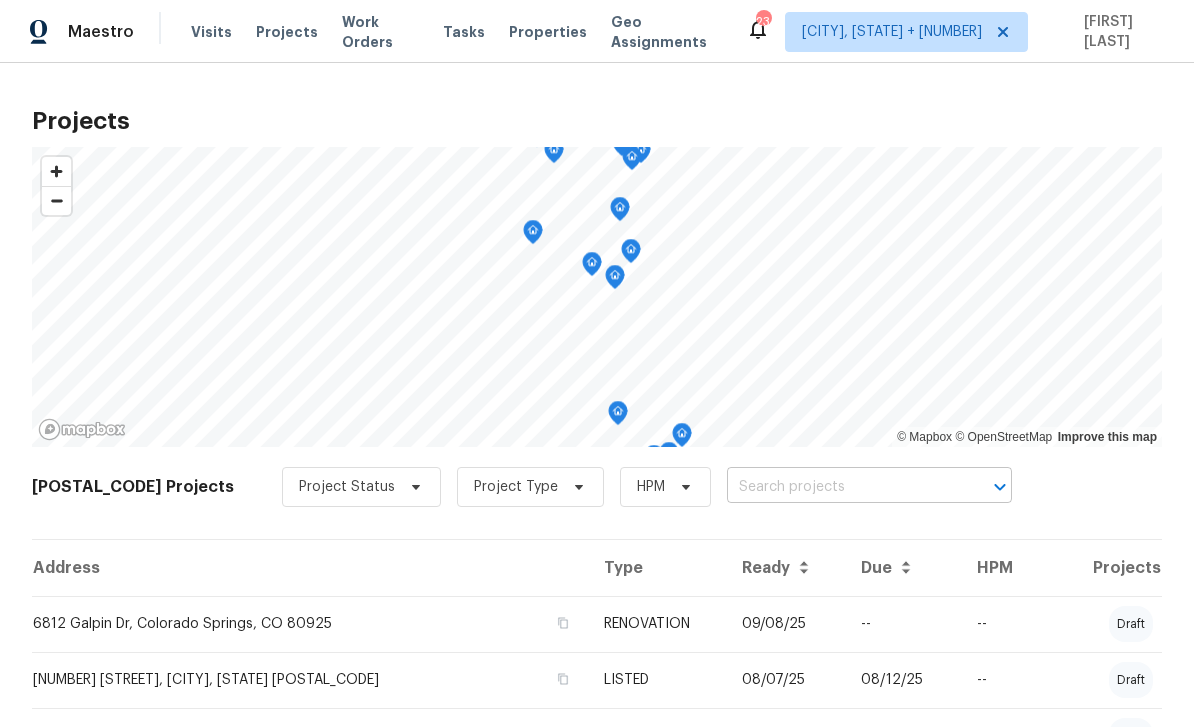 click at bounding box center (841, 487) 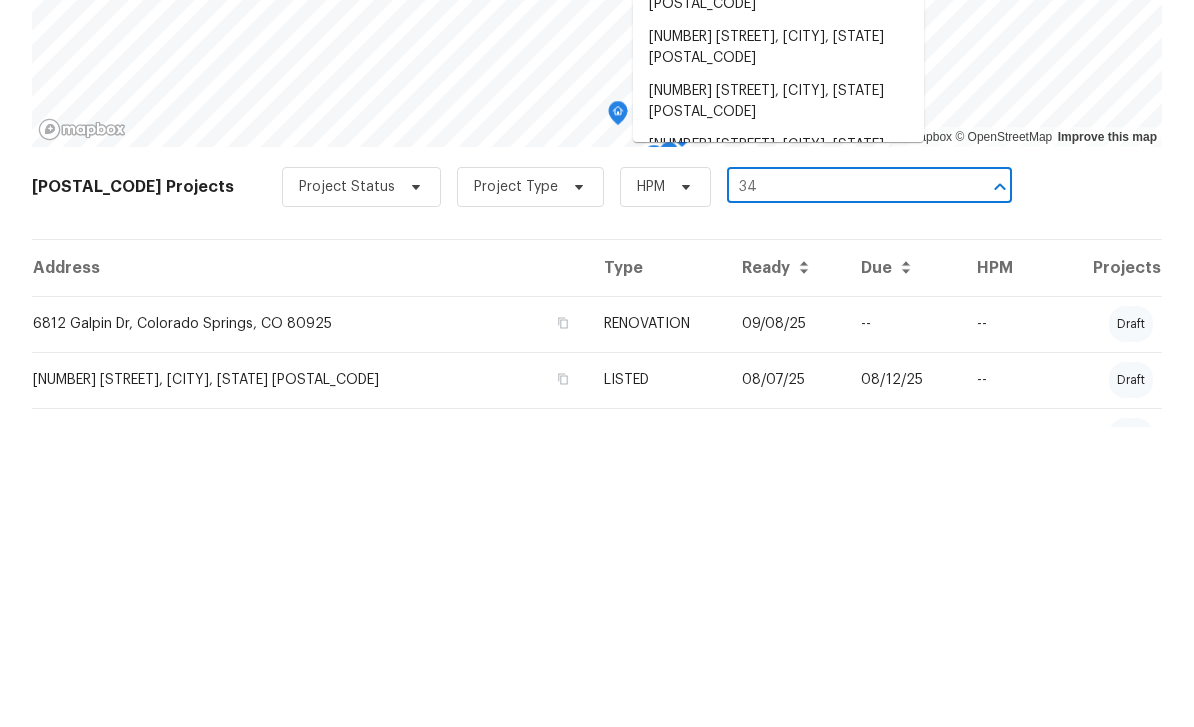 scroll, scrollTop: 64, scrollLeft: 0, axis: vertical 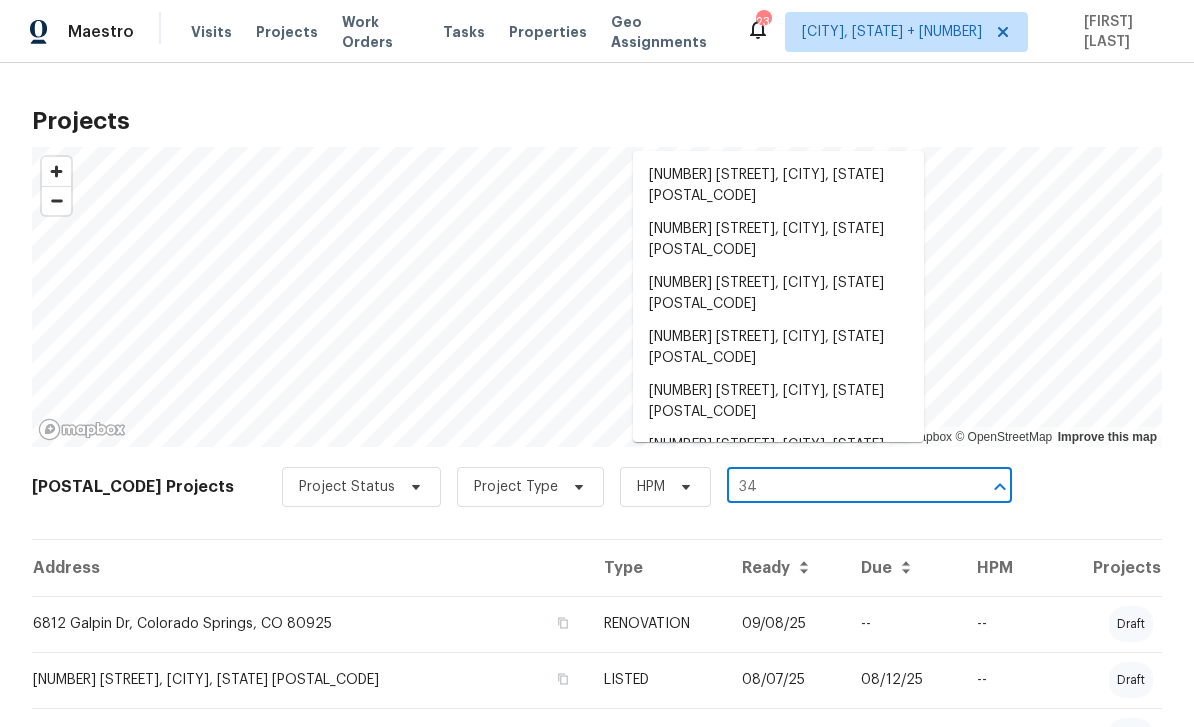 type on "34" 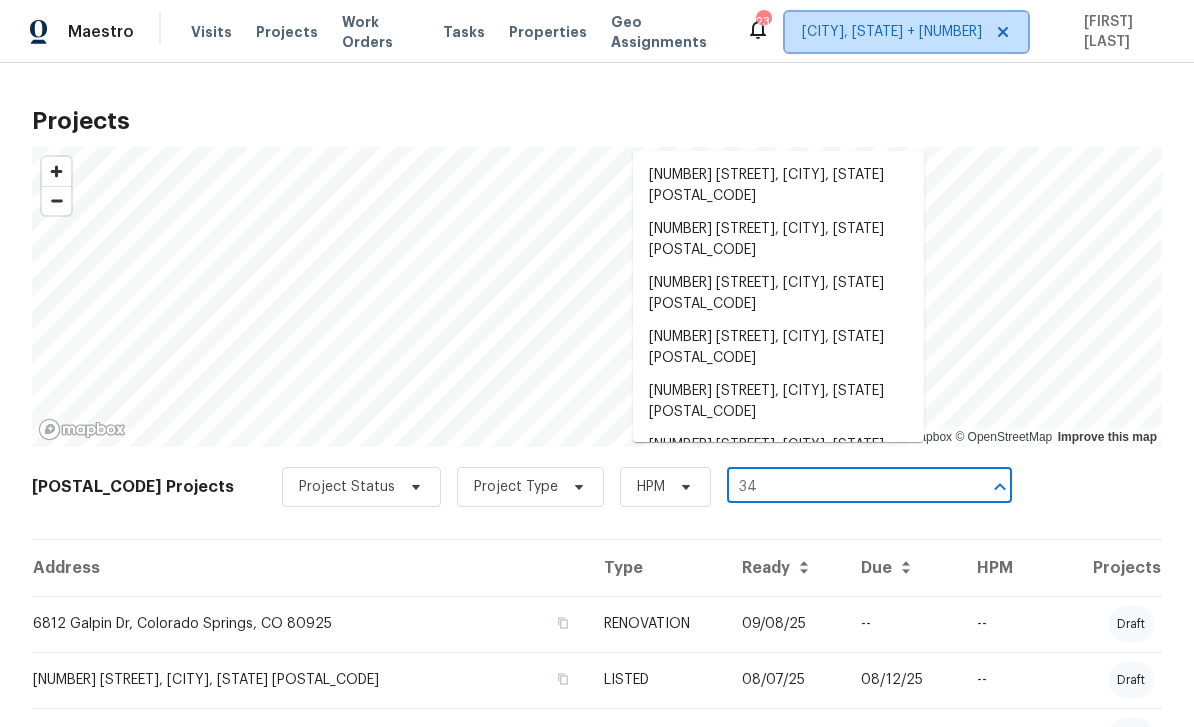 click on "[CITY], [STATE] + [NUMBER]" at bounding box center [892, 32] 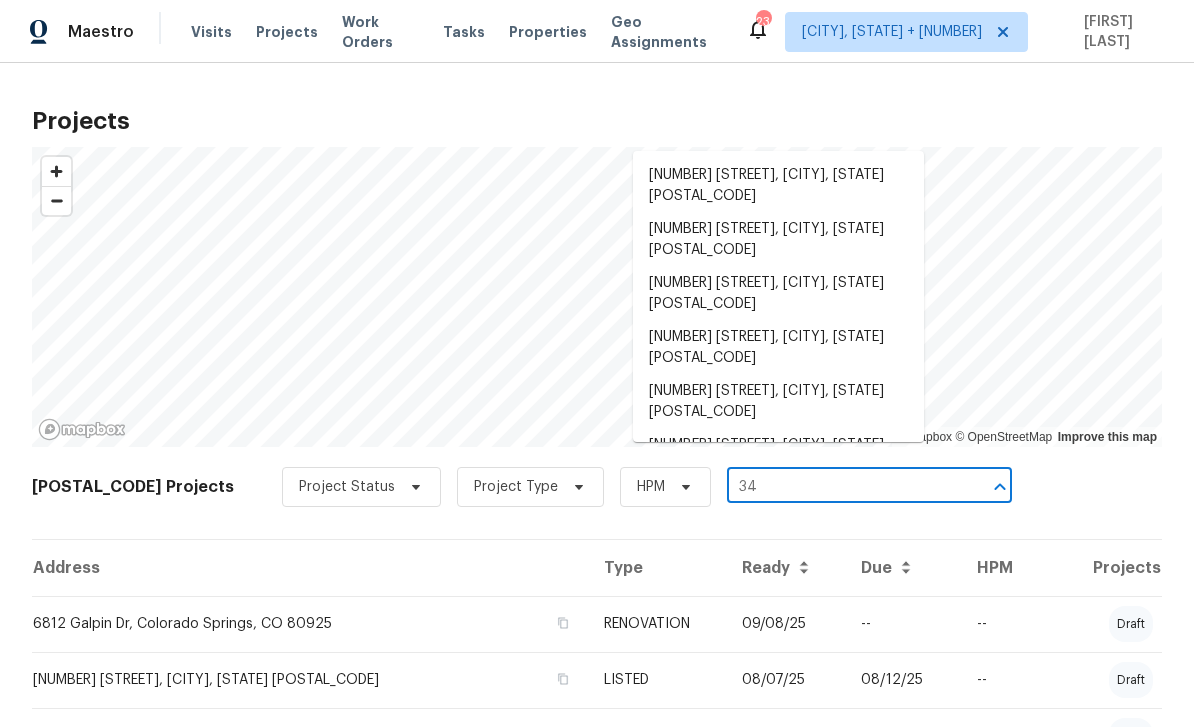 type 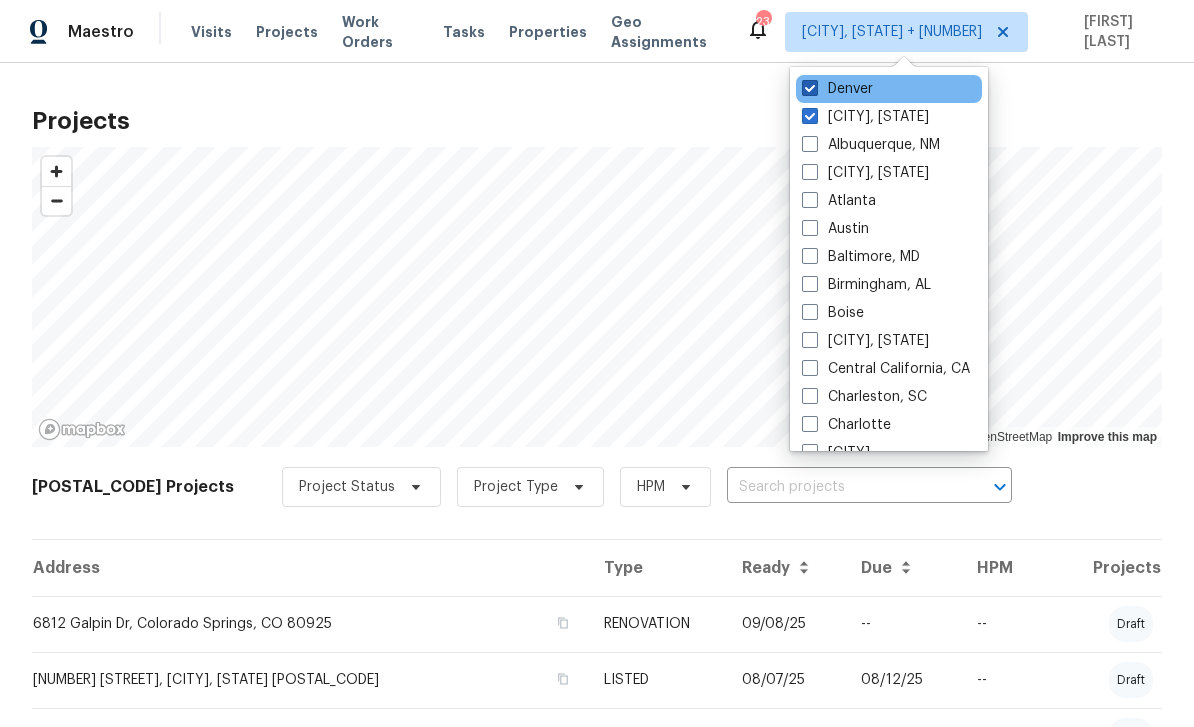click at bounding box center (810, 88) 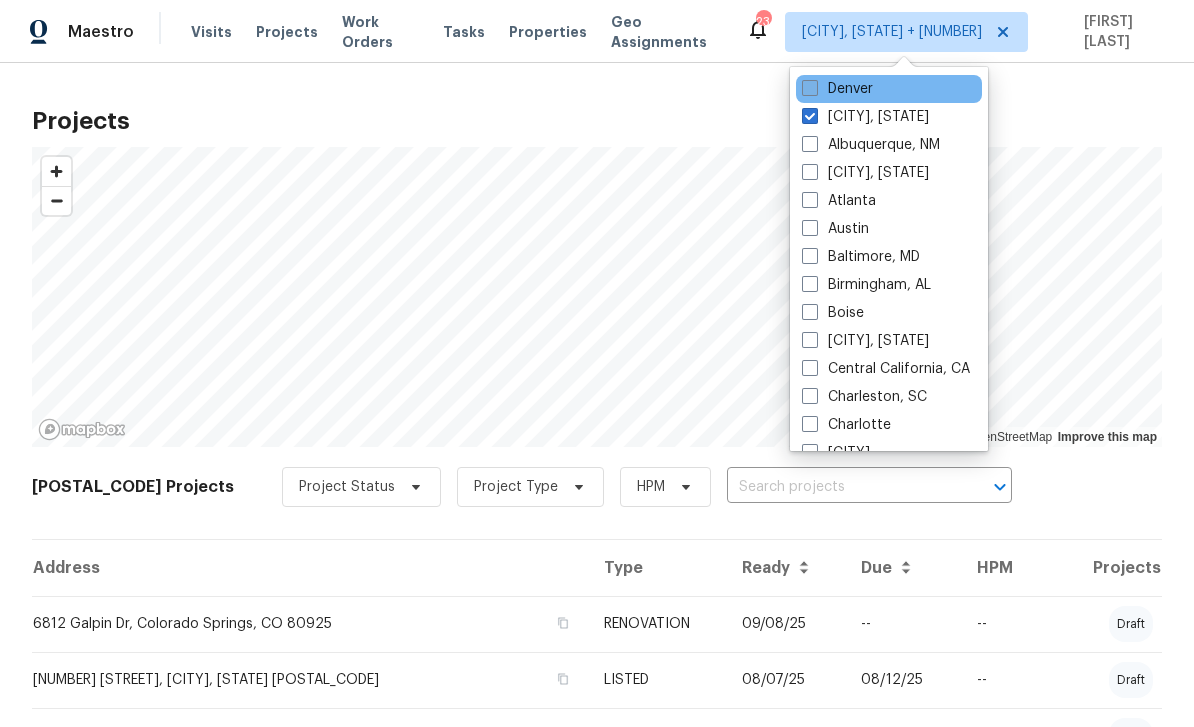 checkbox on "false" 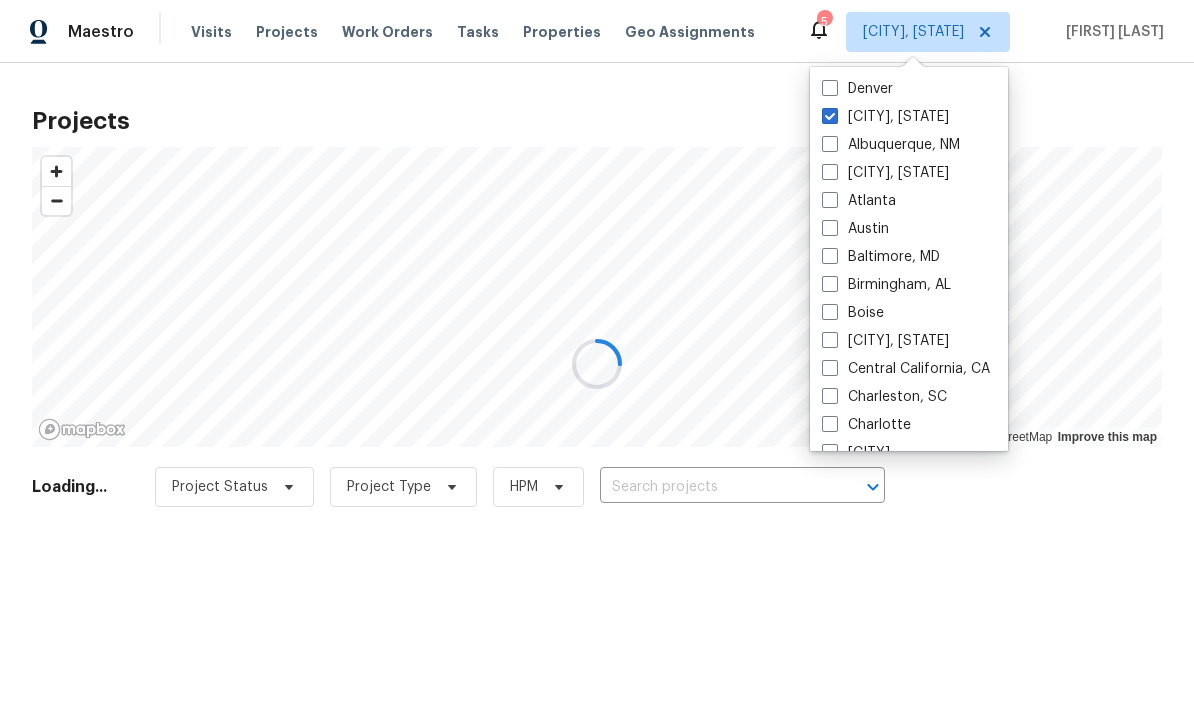 click at bounding box center (597, 363) 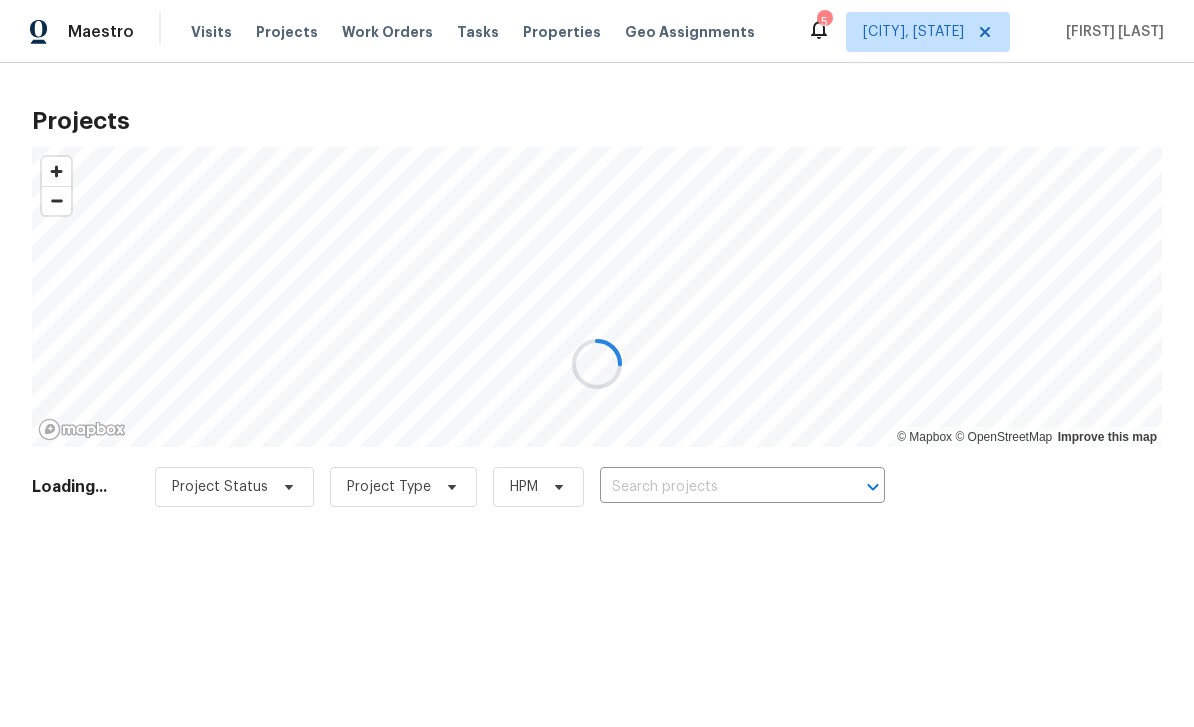 click at bounding box center (597, 363) 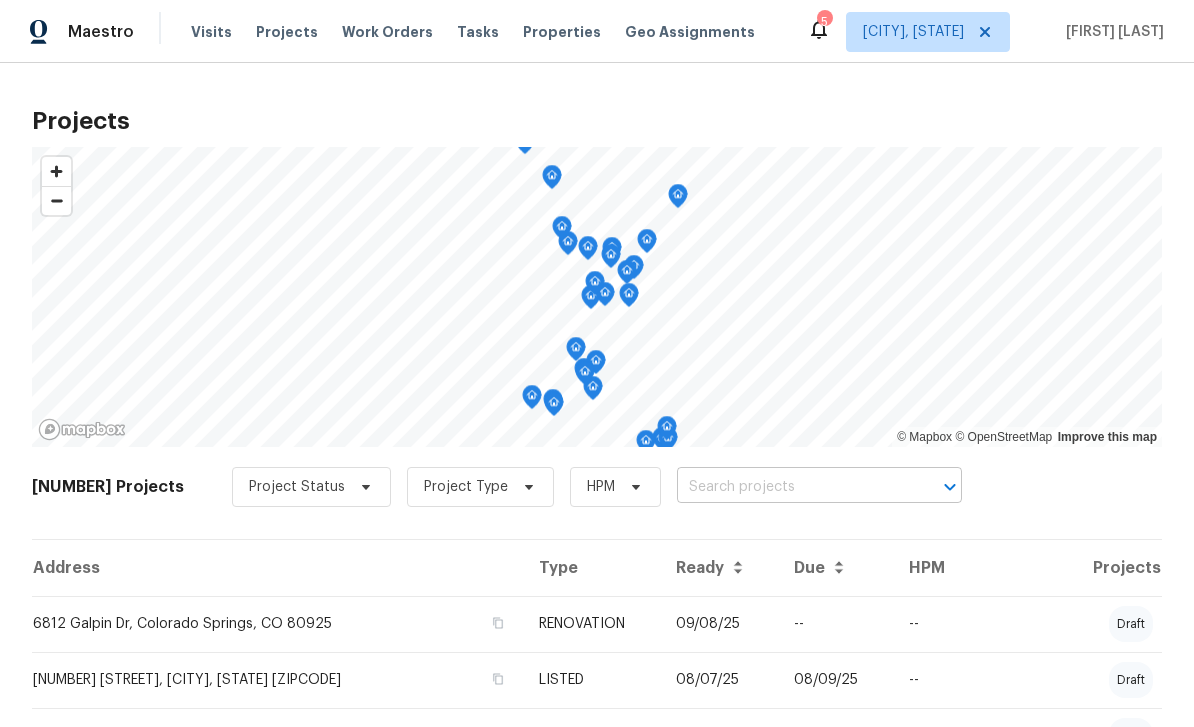 click at bounding box center (791, 487) 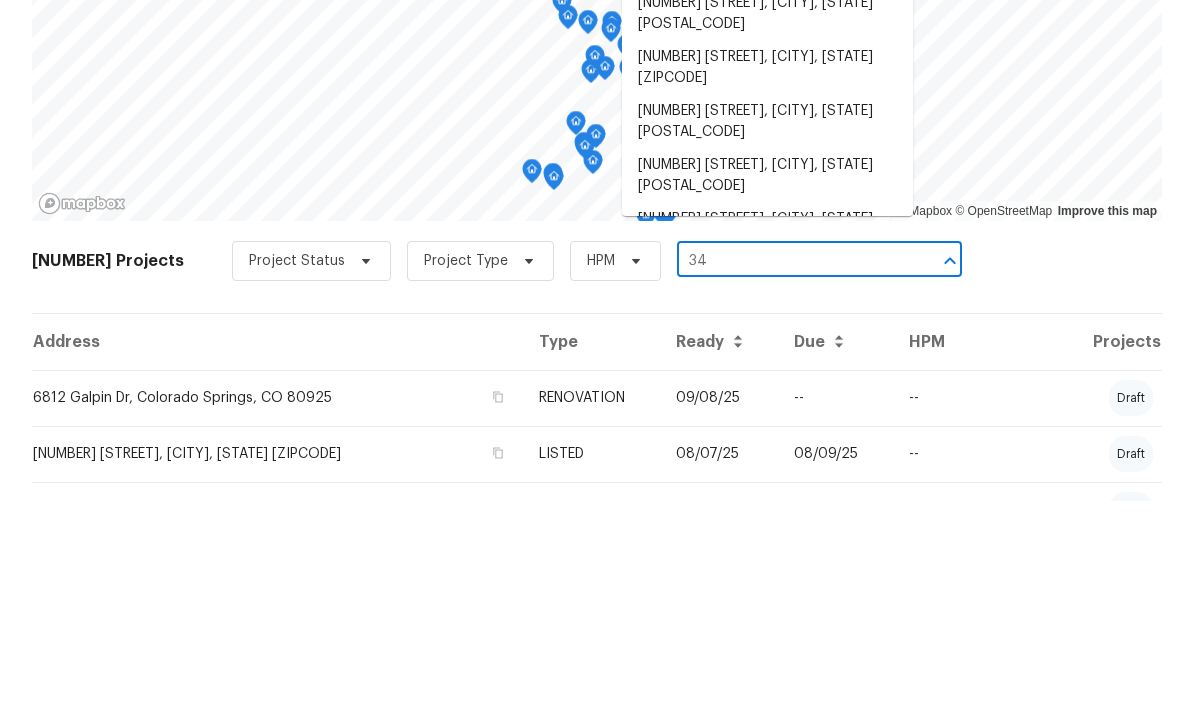scroll, scrollTop: 64, scrollLeft: 0, axis: vertical 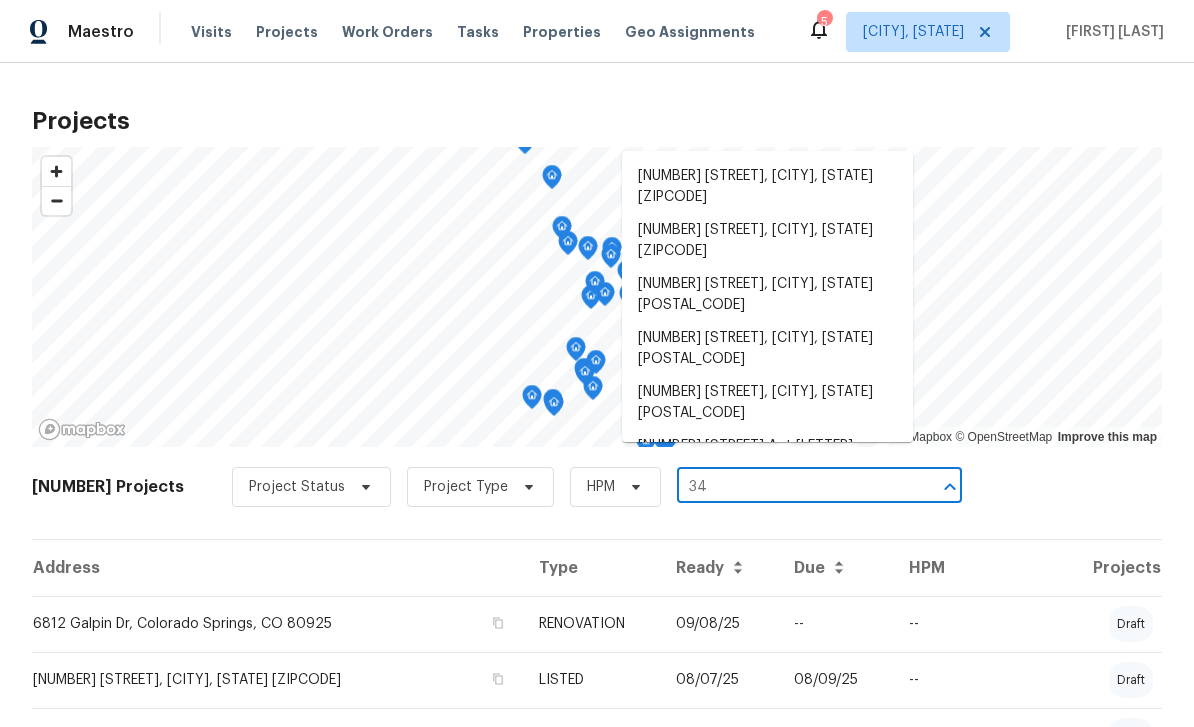 click on "34" at bounding box center (791, 487) 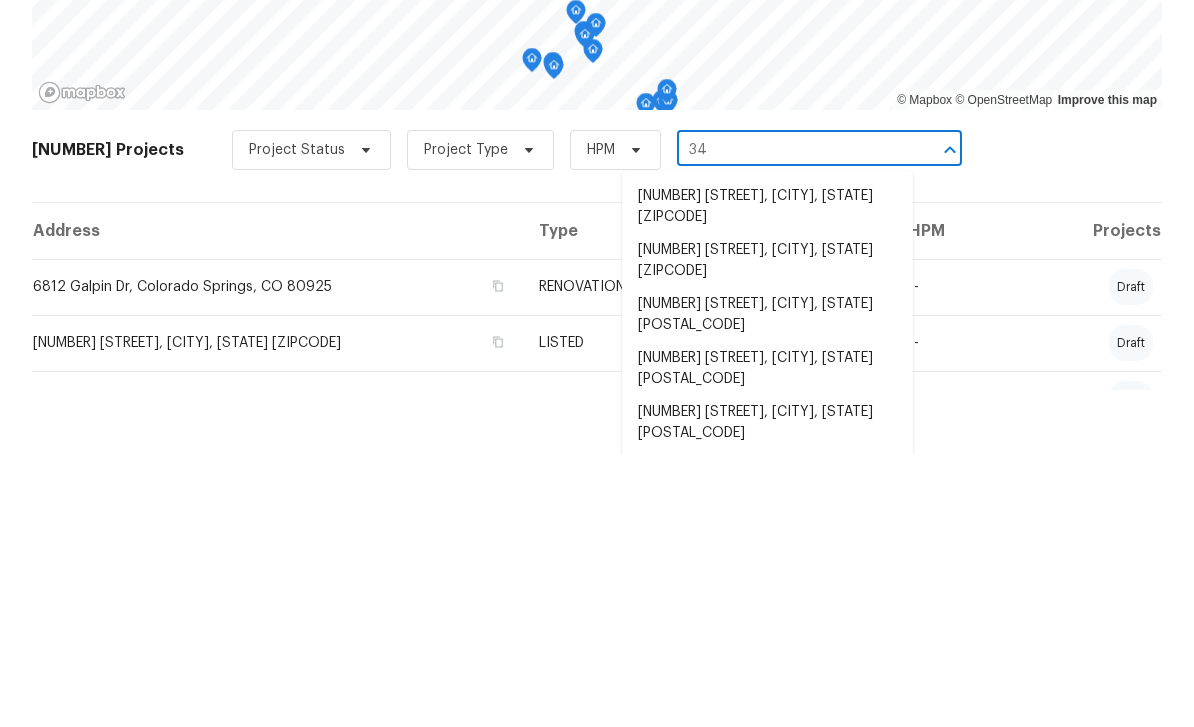 type on "3" 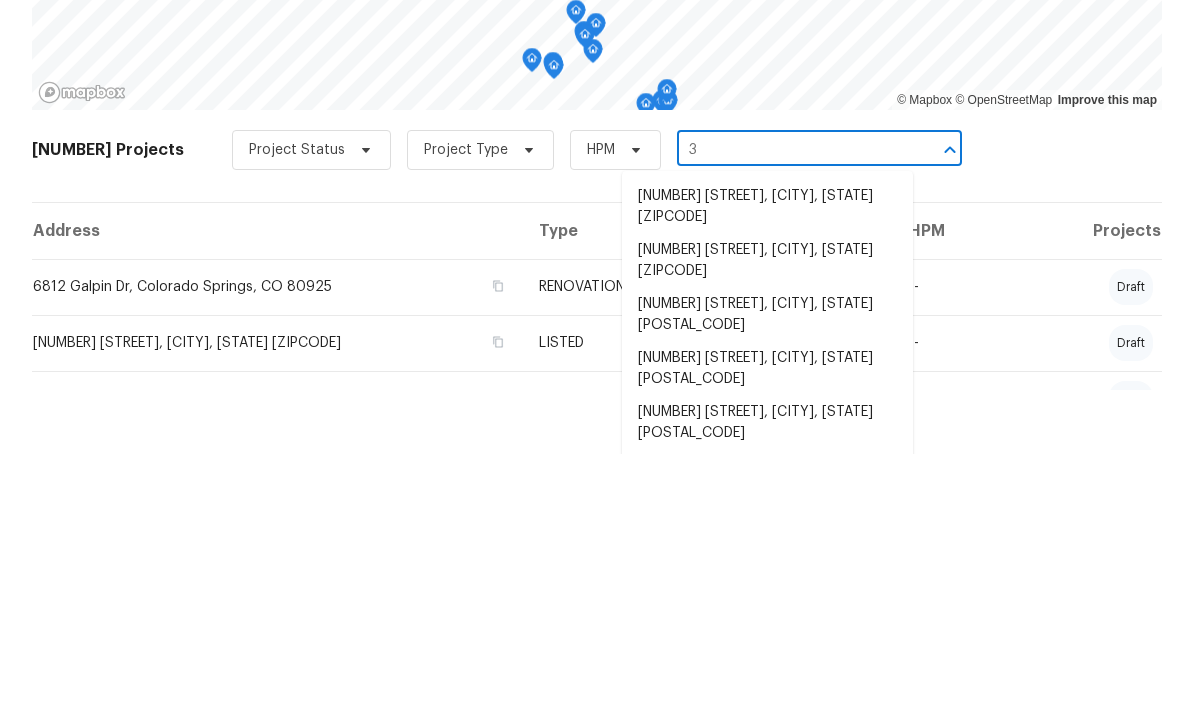 scroll, scrollTop: 0, scrollLeft: 0, axis: both 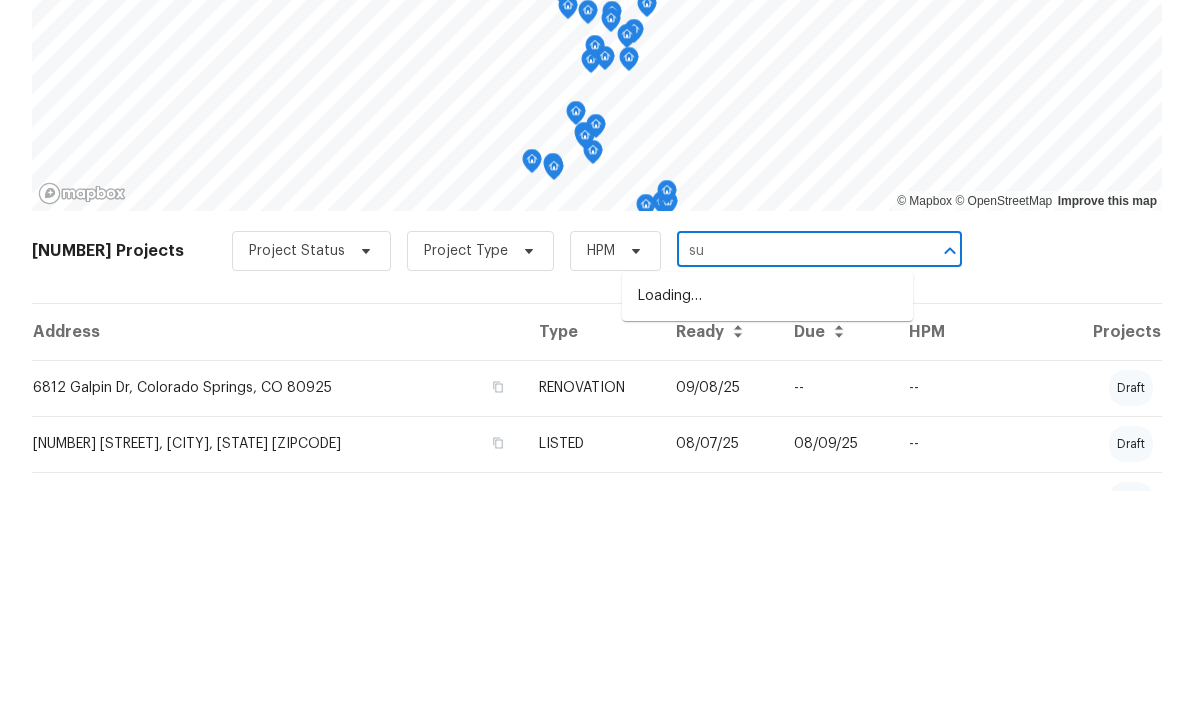 type on "sun" 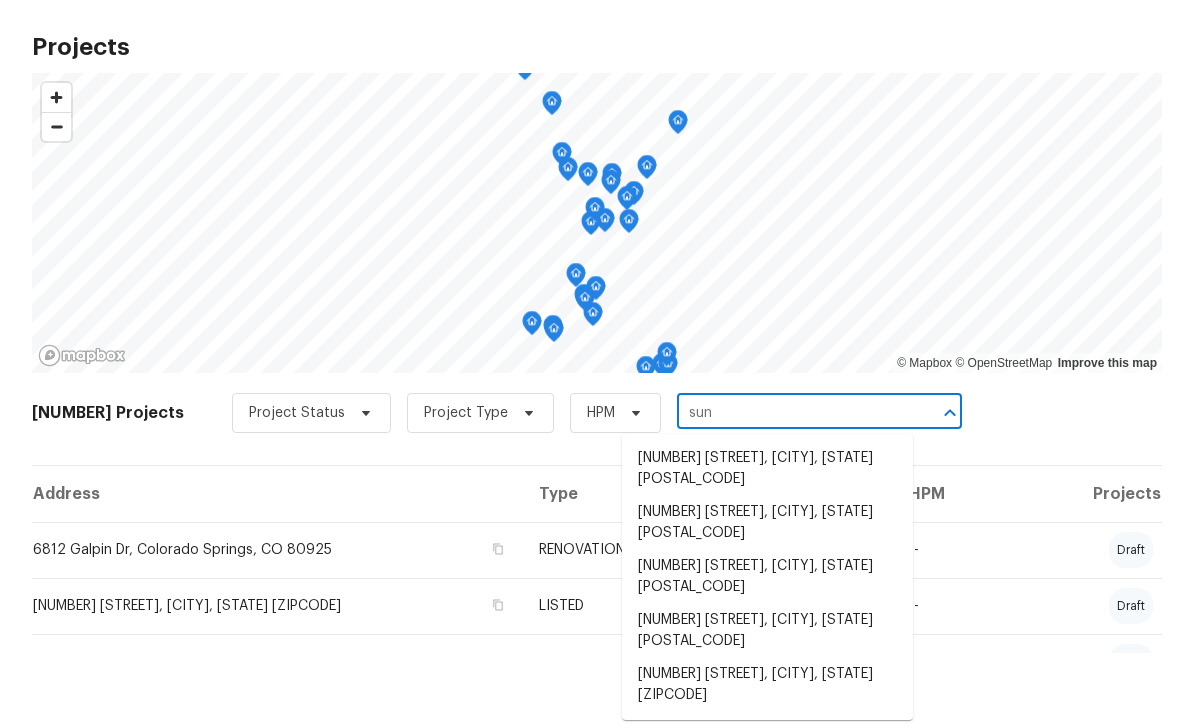 scroll, scrollTop: 64, scrollLeft: 0, axis: vertical 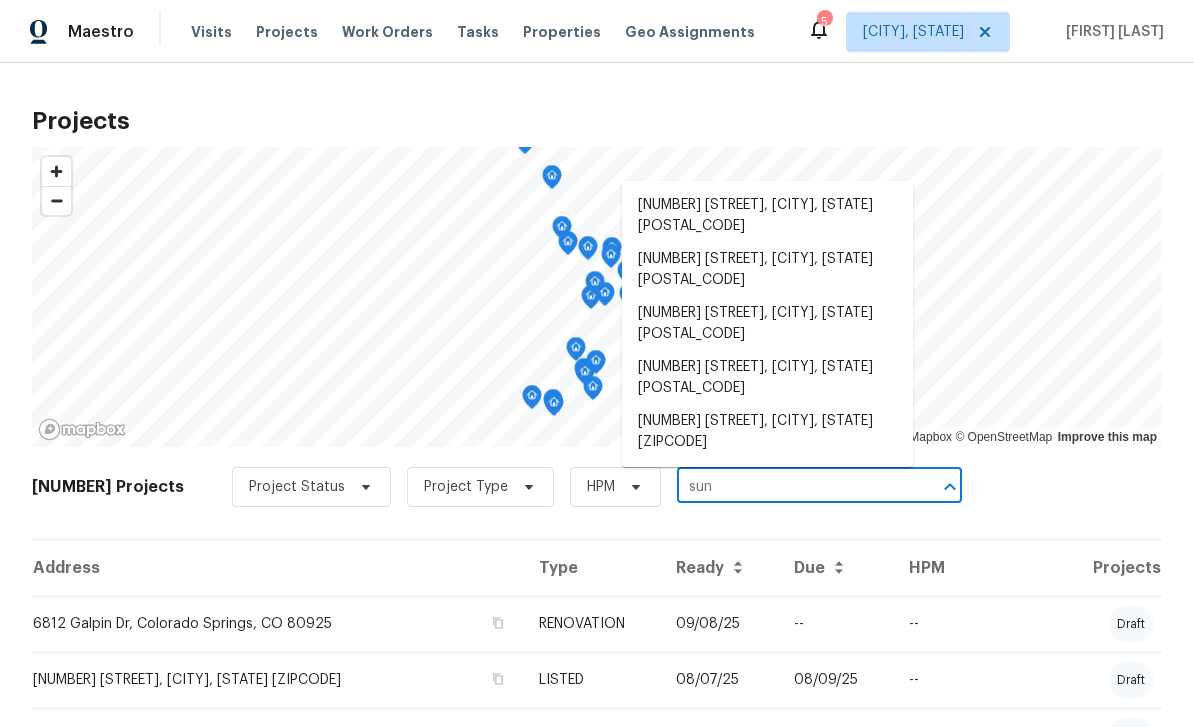 click on "[NUMBER] [STREET], [CITY], [STATE] [POSTAL_CODE]" at bounding box center (767, 378) 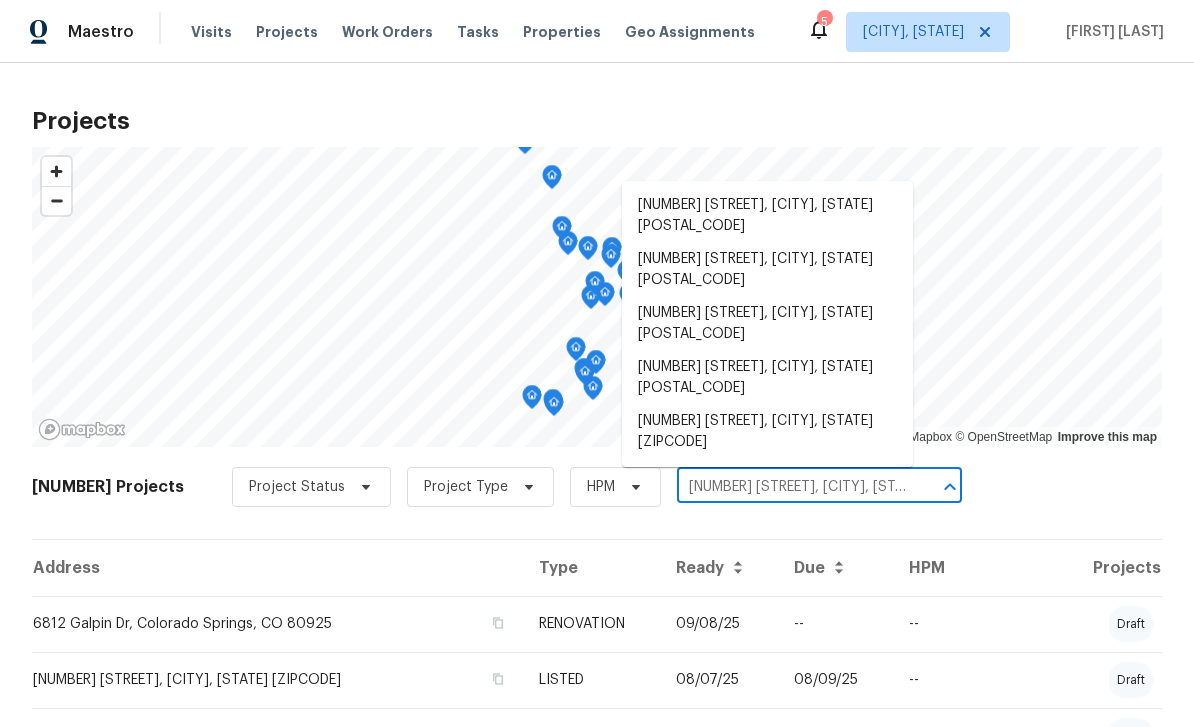 scroll, scrollTop: 0, scrollLeft: 0, axis: both 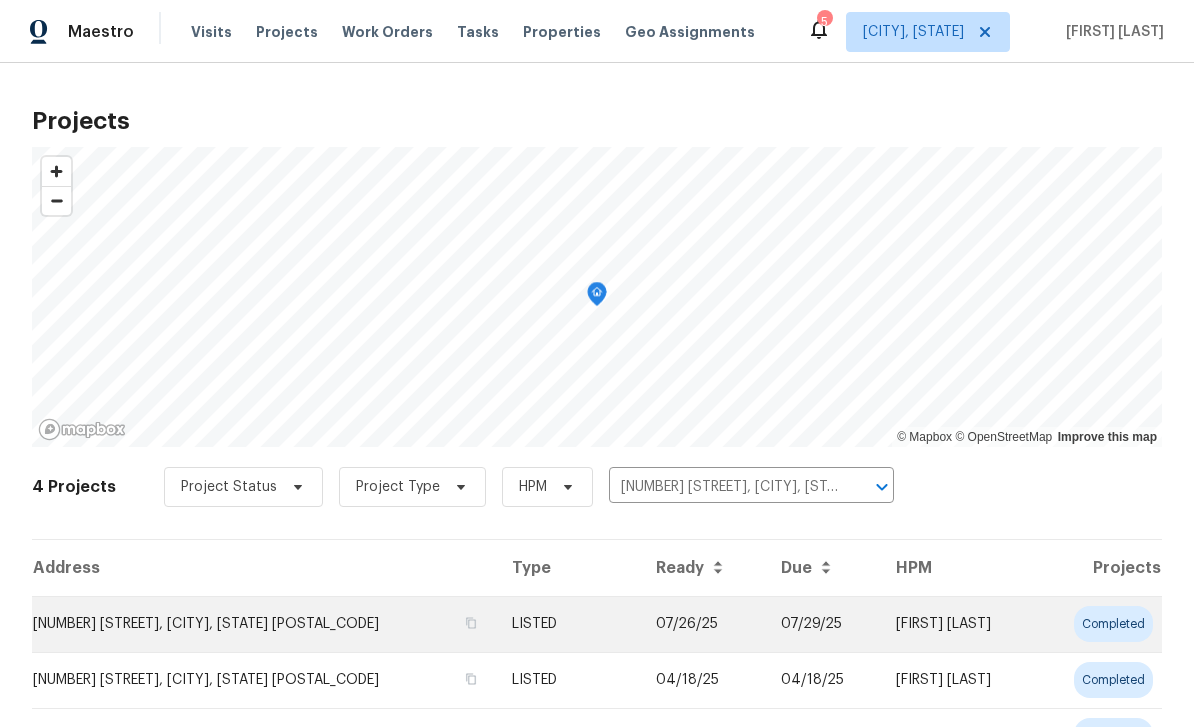 click on "[NUMBER] [STREET], [CITY], [STATE] [POSTAL_CODE]" at bounding box center (264, 624) 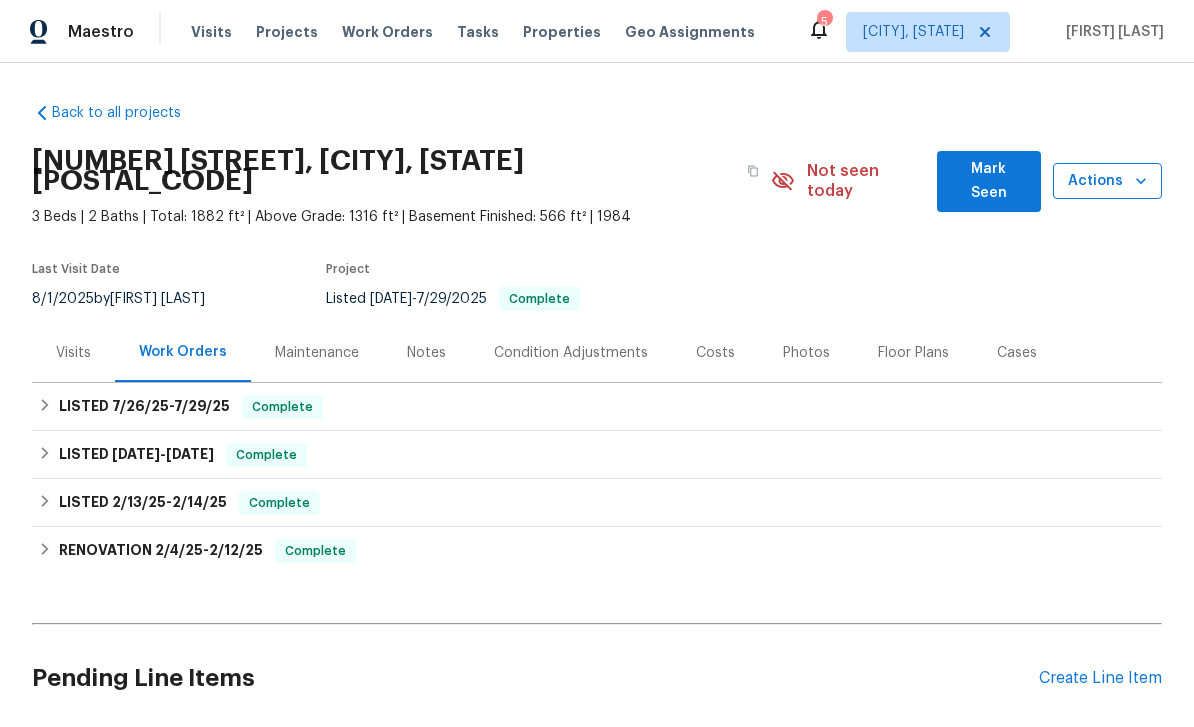 click on "Actions" at bounding box center (1107, 181) 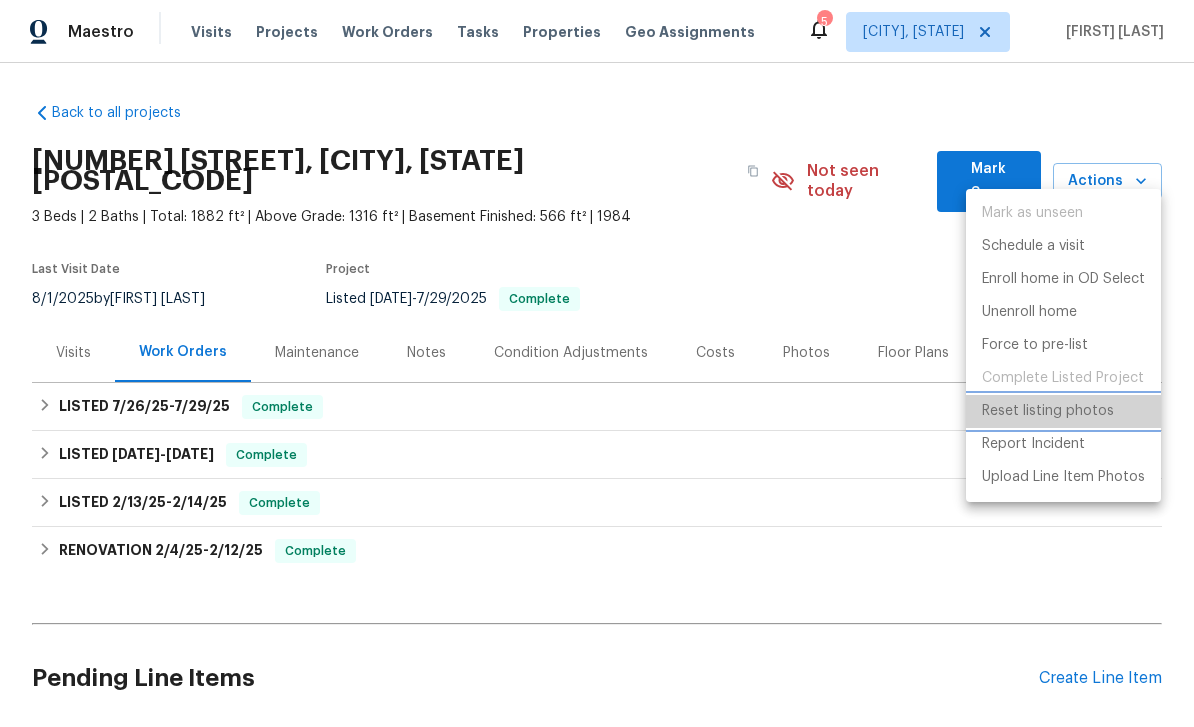 click on "Reset listing photos" at bounding box center (1048, 411) 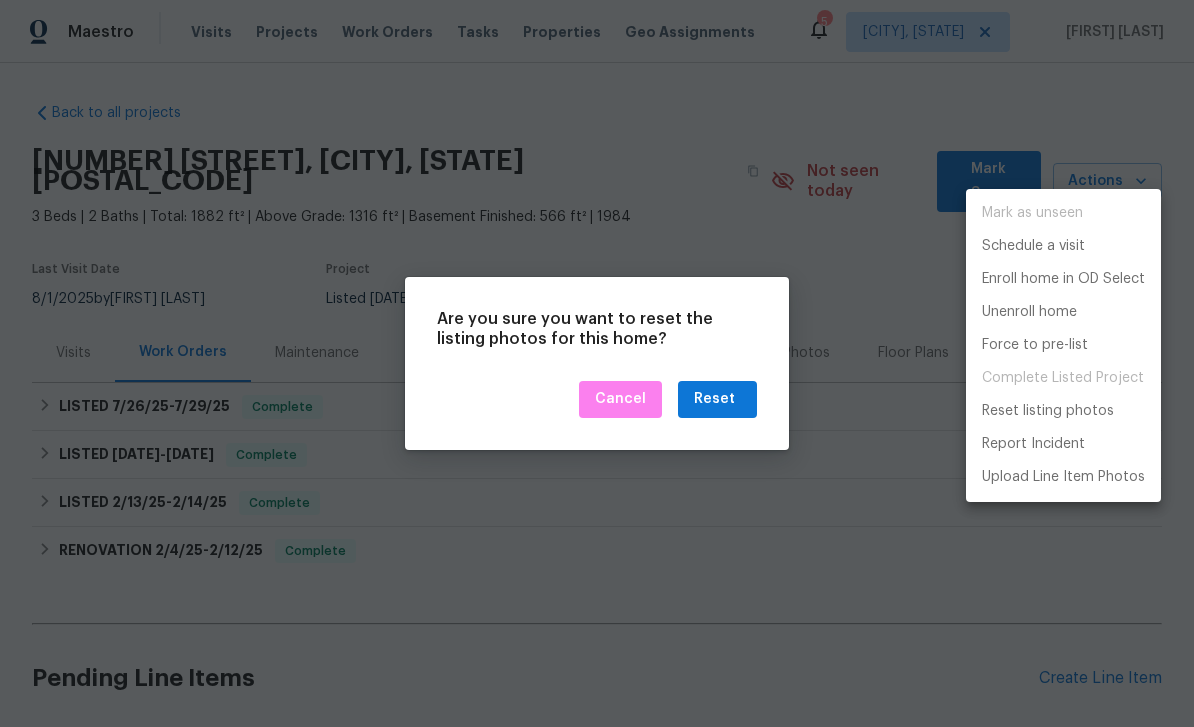 click at bounding box center [597, 363] 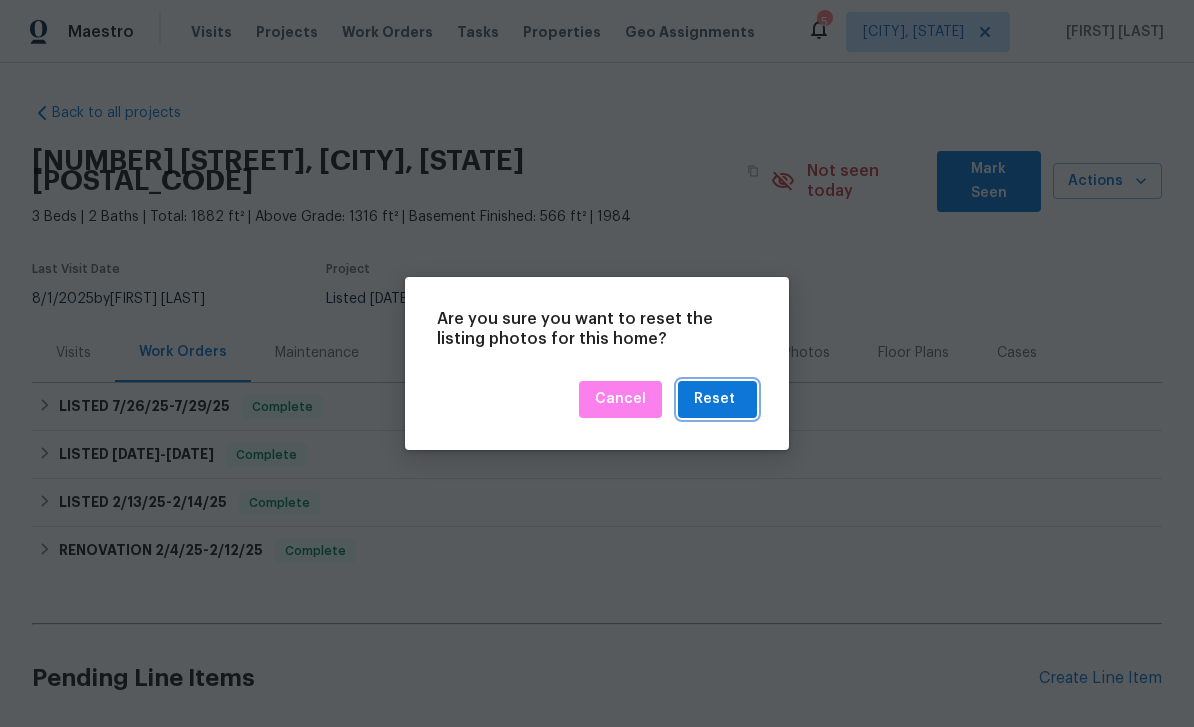 click on "Reset" at bounding box center [714, 399] 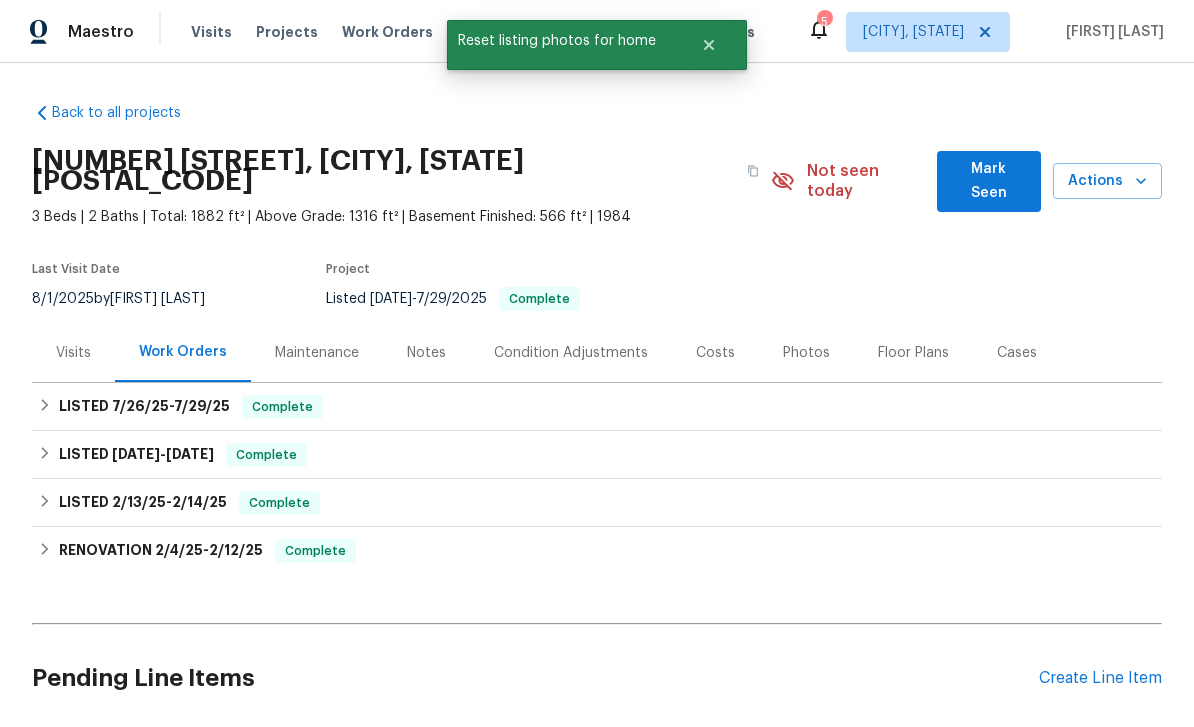 click on "Photos" at bounding box center (806, 352) 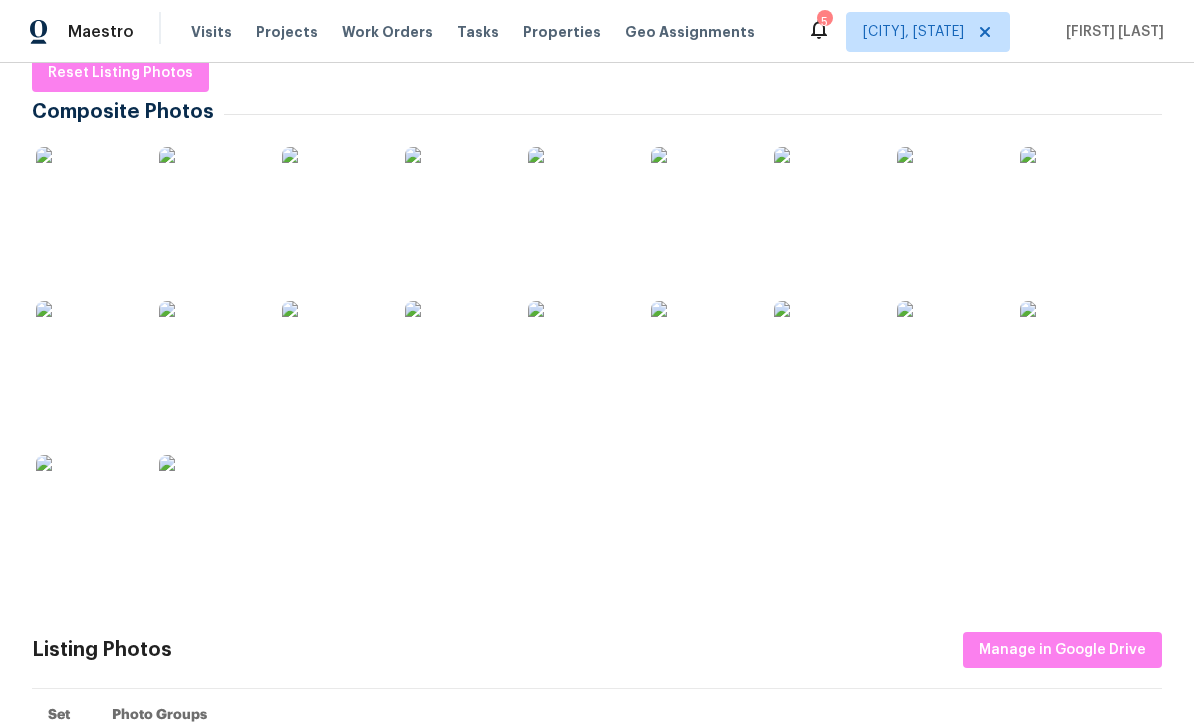 scroll, scrollTop: 347, scrollLeft: 0, axis: vertical 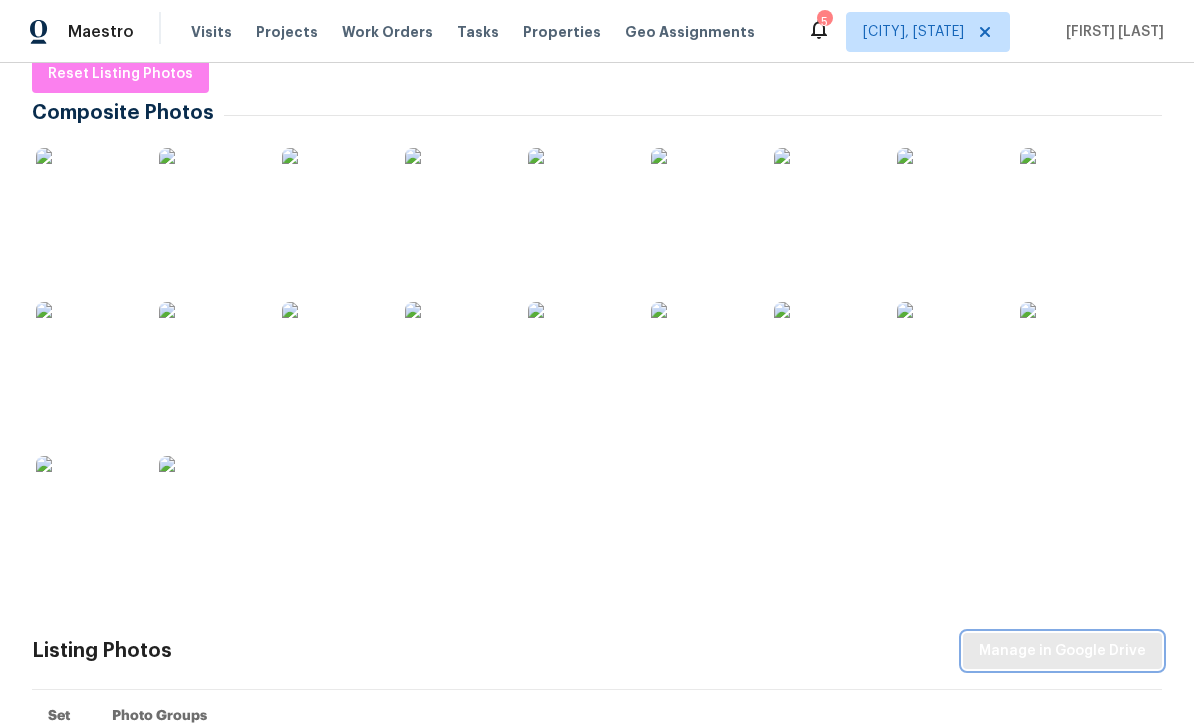 click on "Manage in Google Drive" at bounding box center (1062, 651) 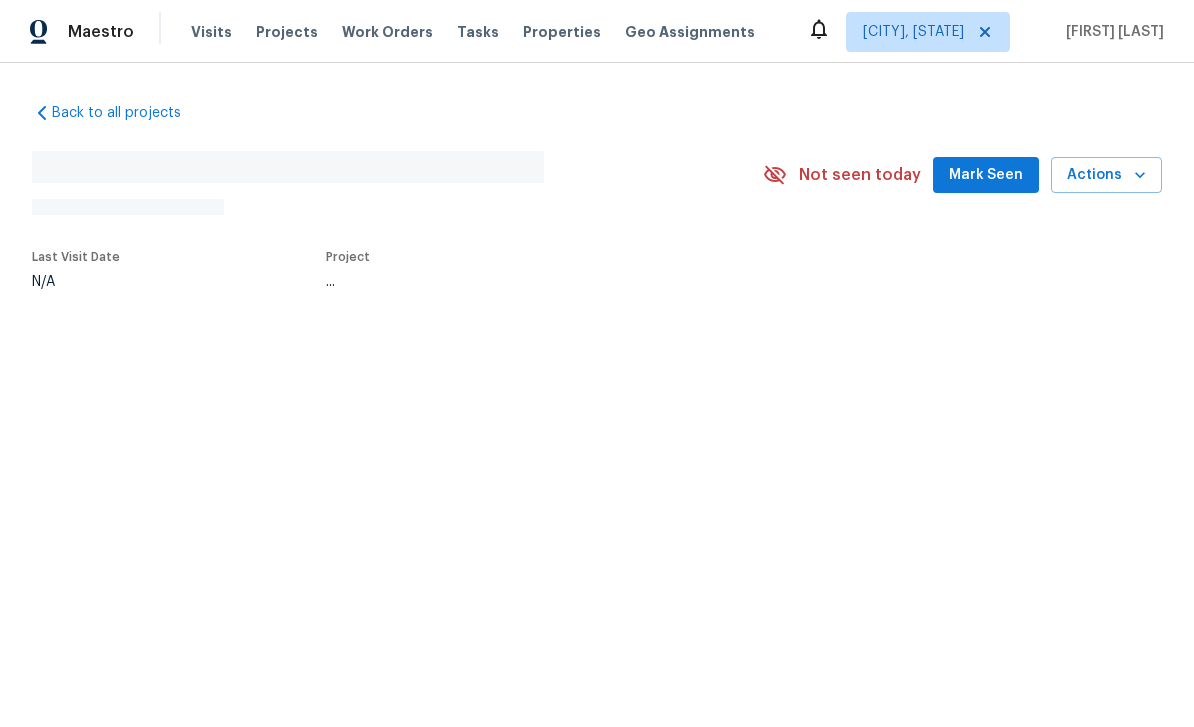 scroll, scrollTop: 0, scrollLeft: 0, axis: both 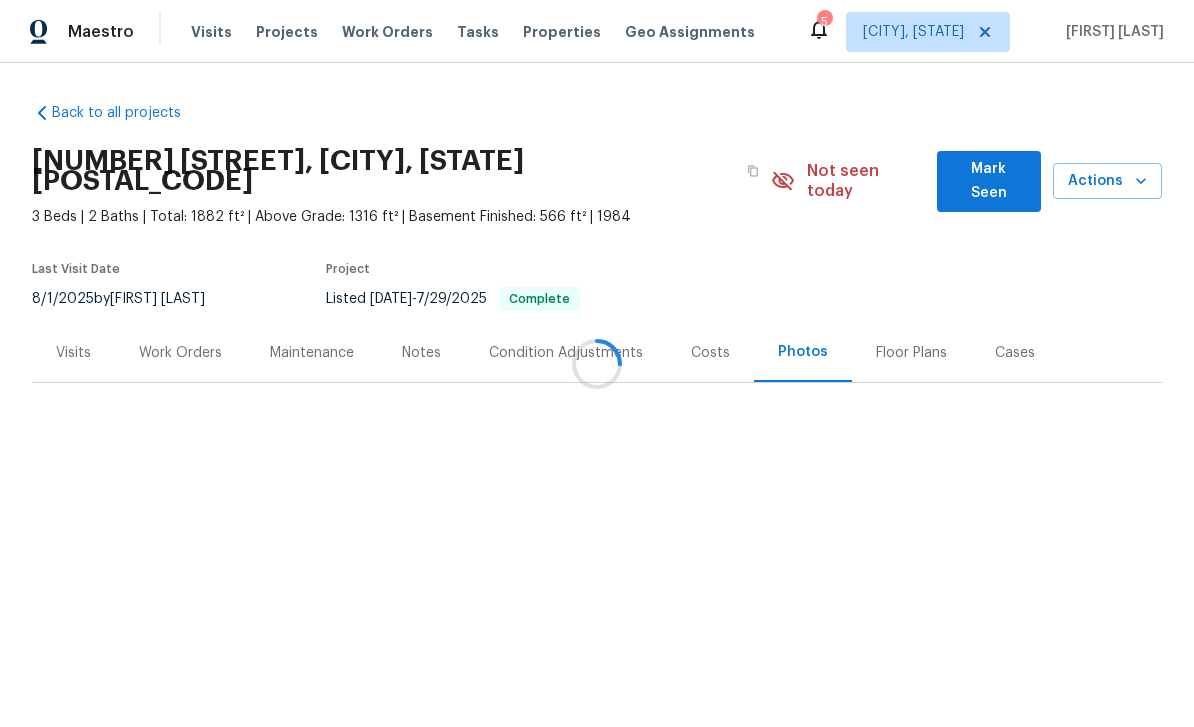 click at bounding box center (597, 363) 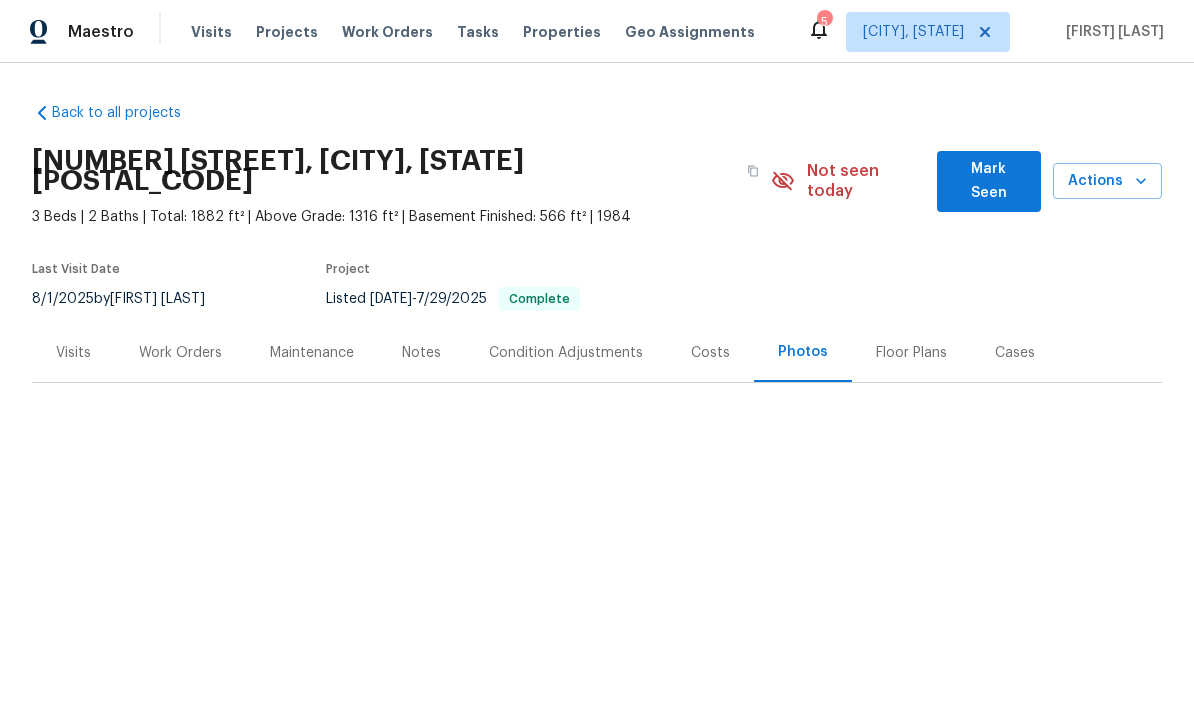 click on "Mark Seen" at bounding box center [989, 181] 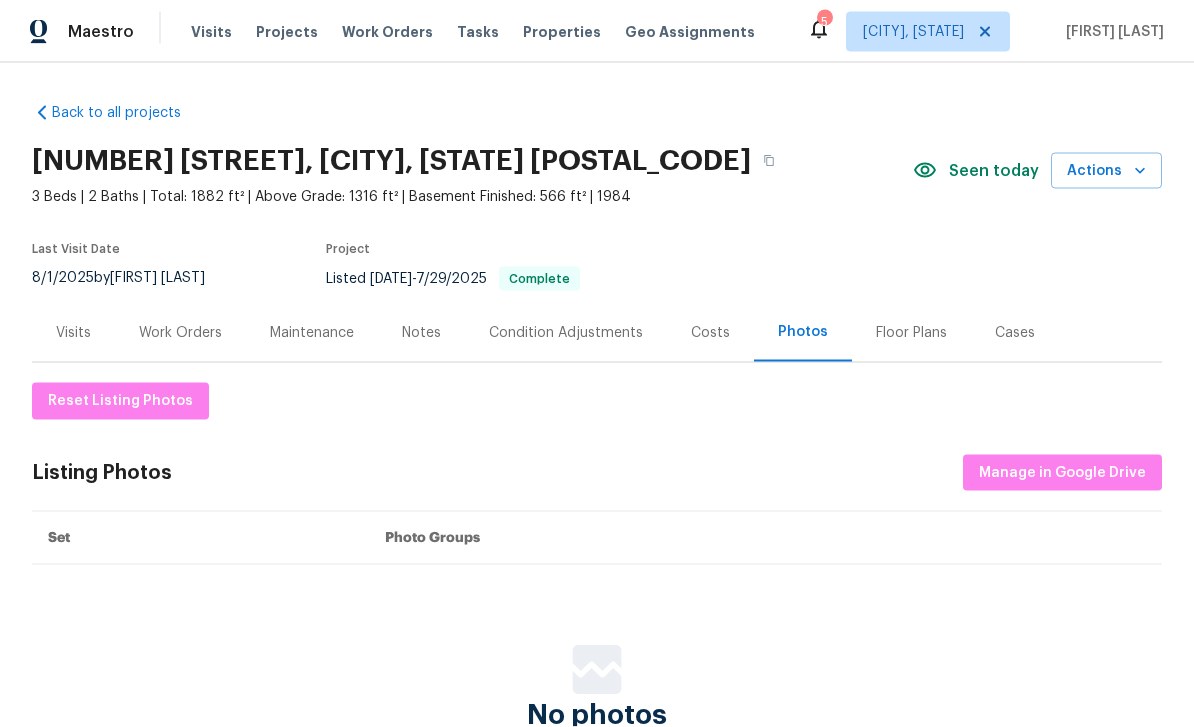 scroll, scrollTop: 64, scrollLeft: 0, axis: vertical 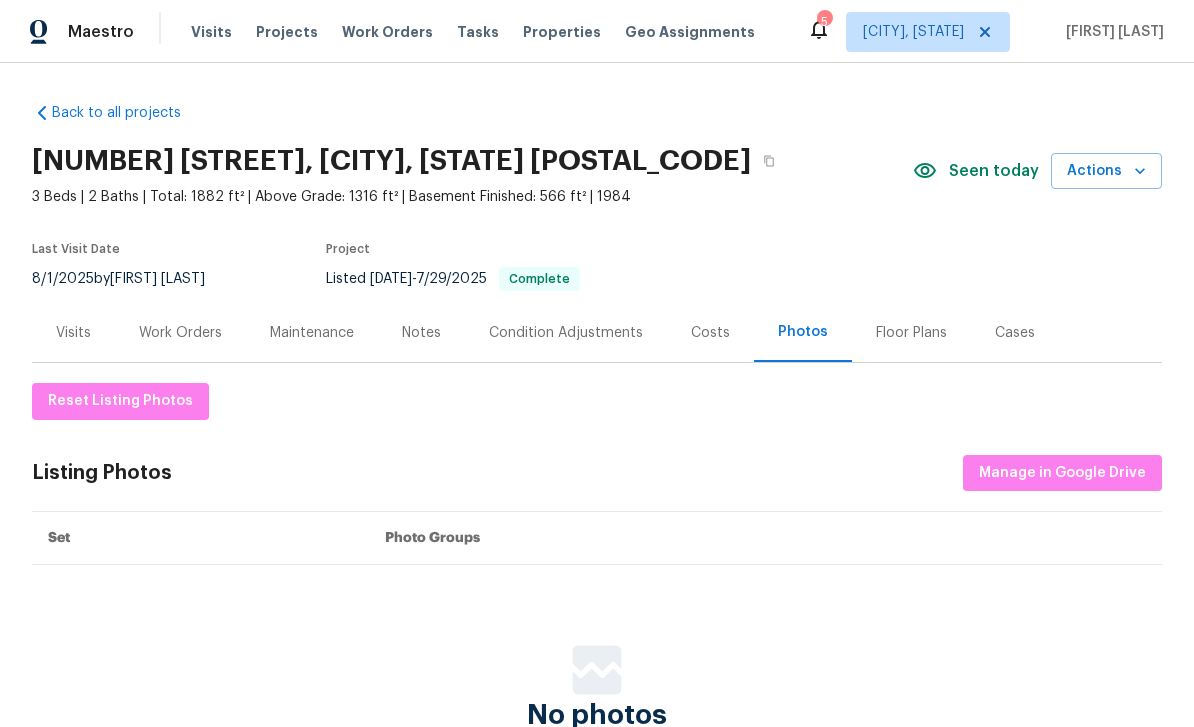 click on "Notes" at bounding box center [421, 333] 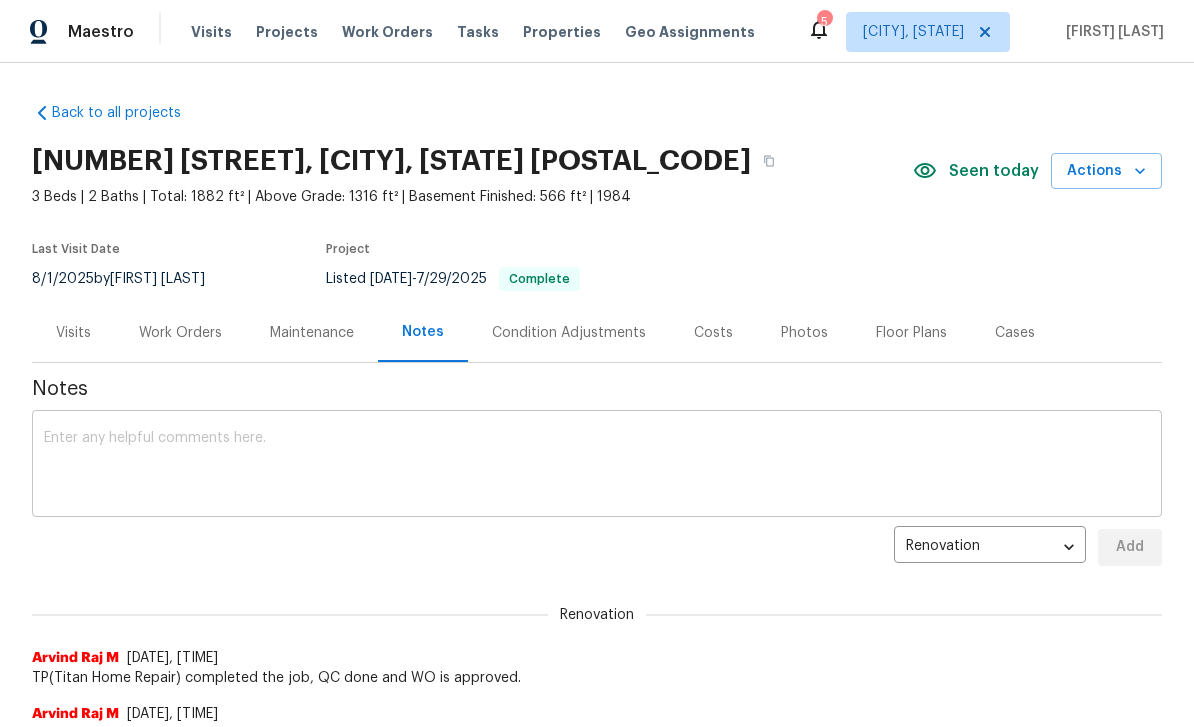 click at bounding box center (597, 466) 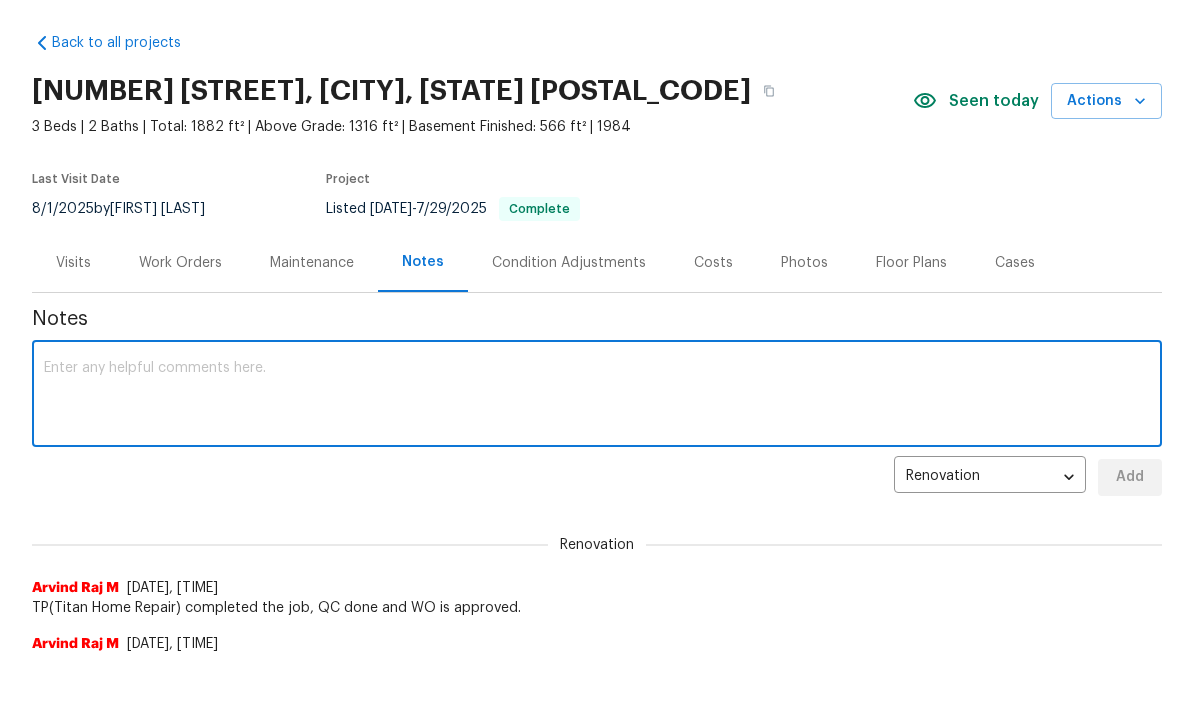 scroll, scrollTop: 0, scrollLeft: 0, axis: both 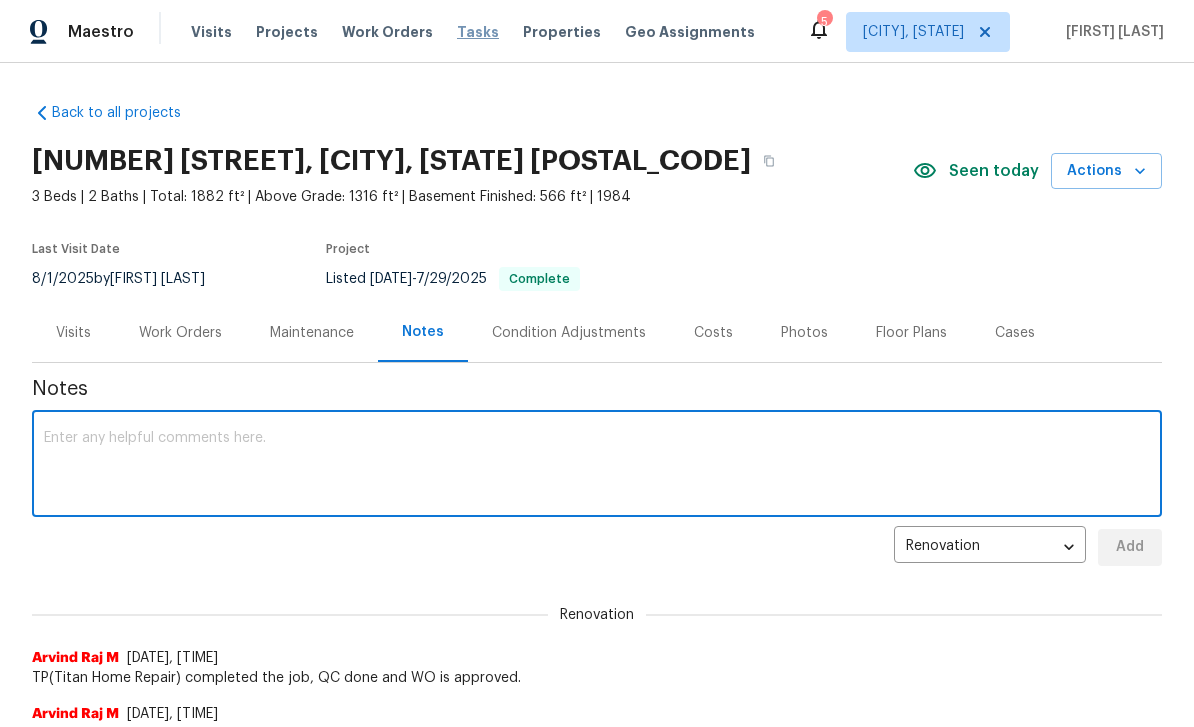 click on "Tasks" at bounding box center [478, 32] 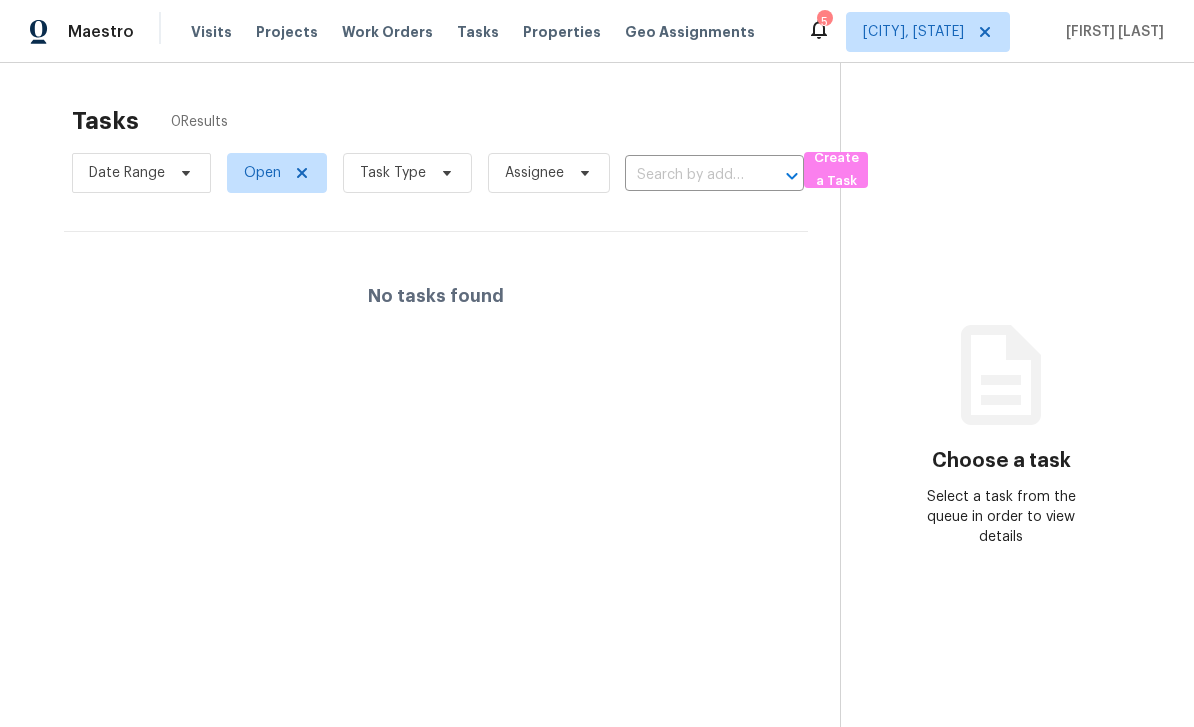 click on "Tasks" at bounding box center (478, 32) 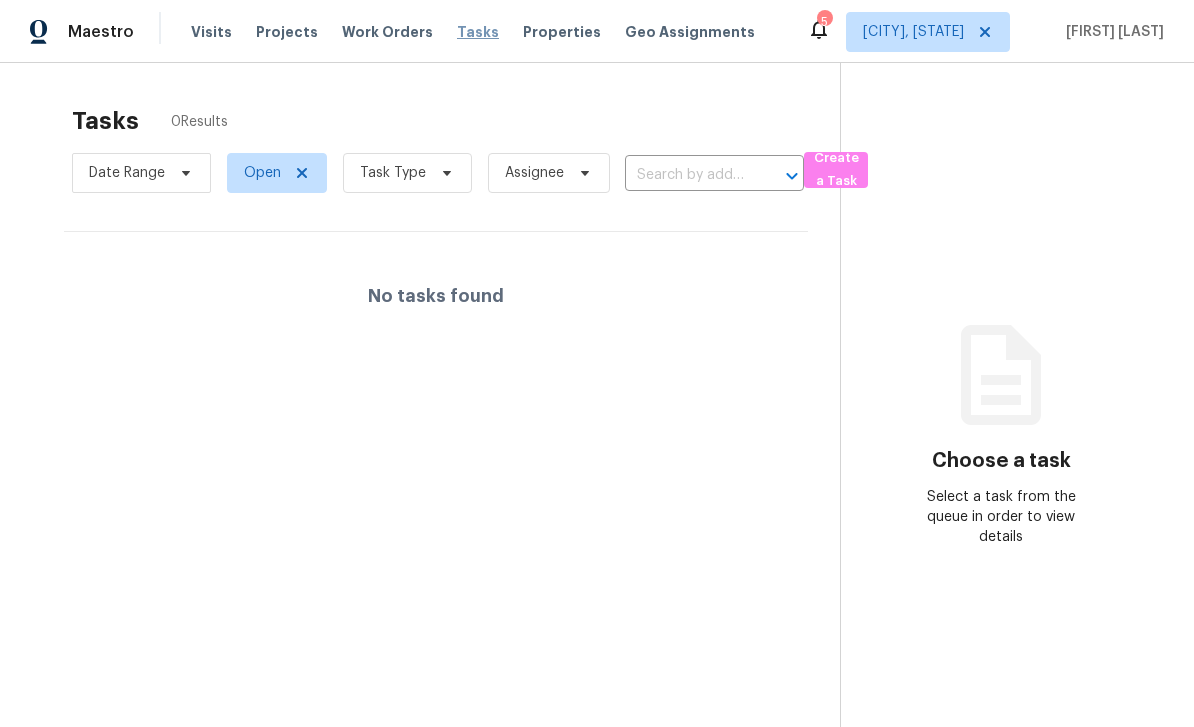 click on "Tasks" at bounding box center (478, 32) 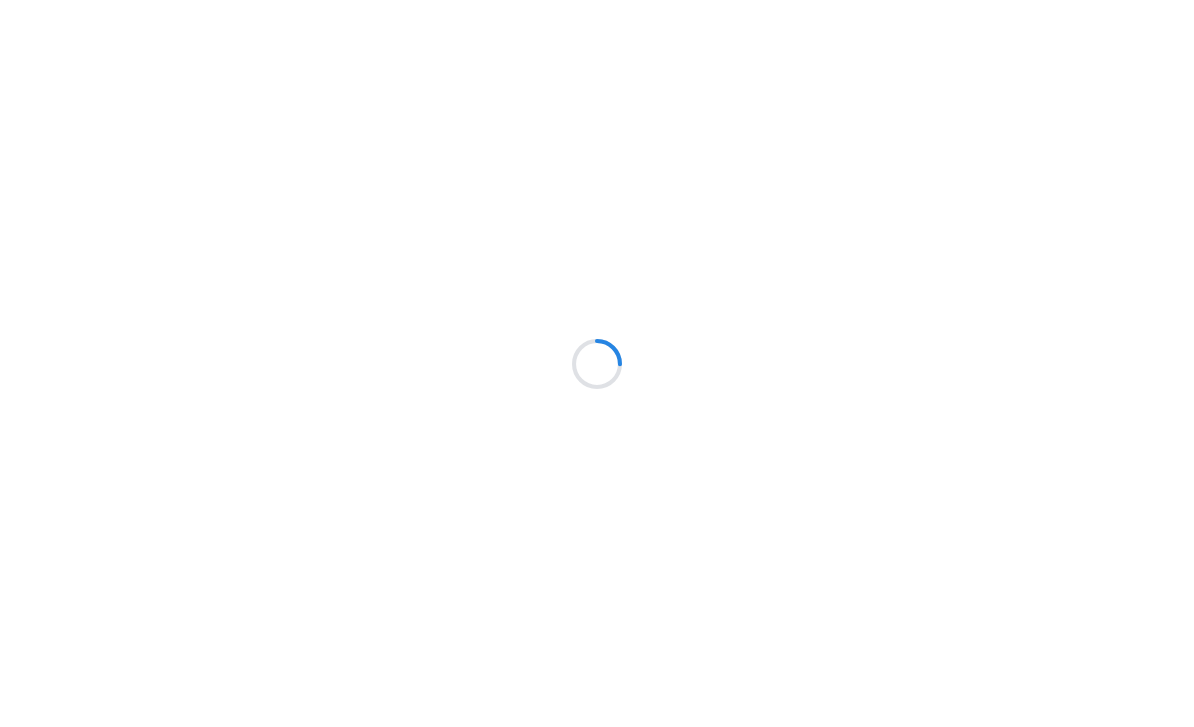 scroll, scrollTop: 0, scrollLeft: 0, axis: both 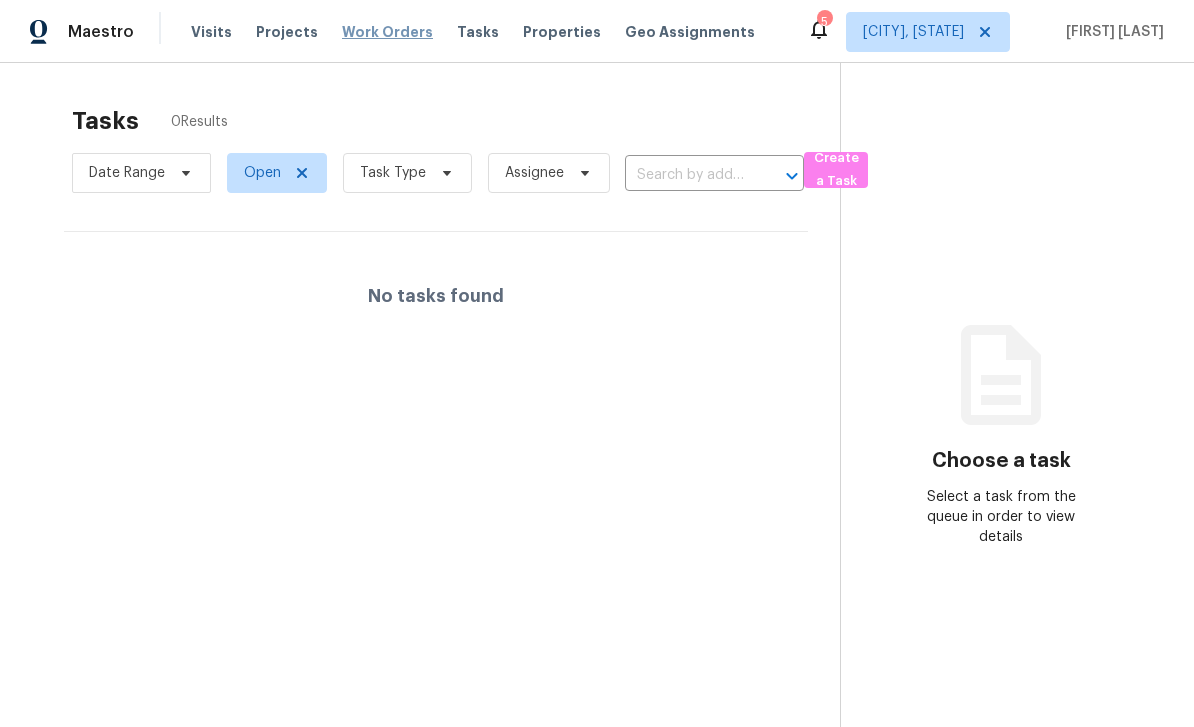 click on "Work Orders" at bounding box center [387, 32] 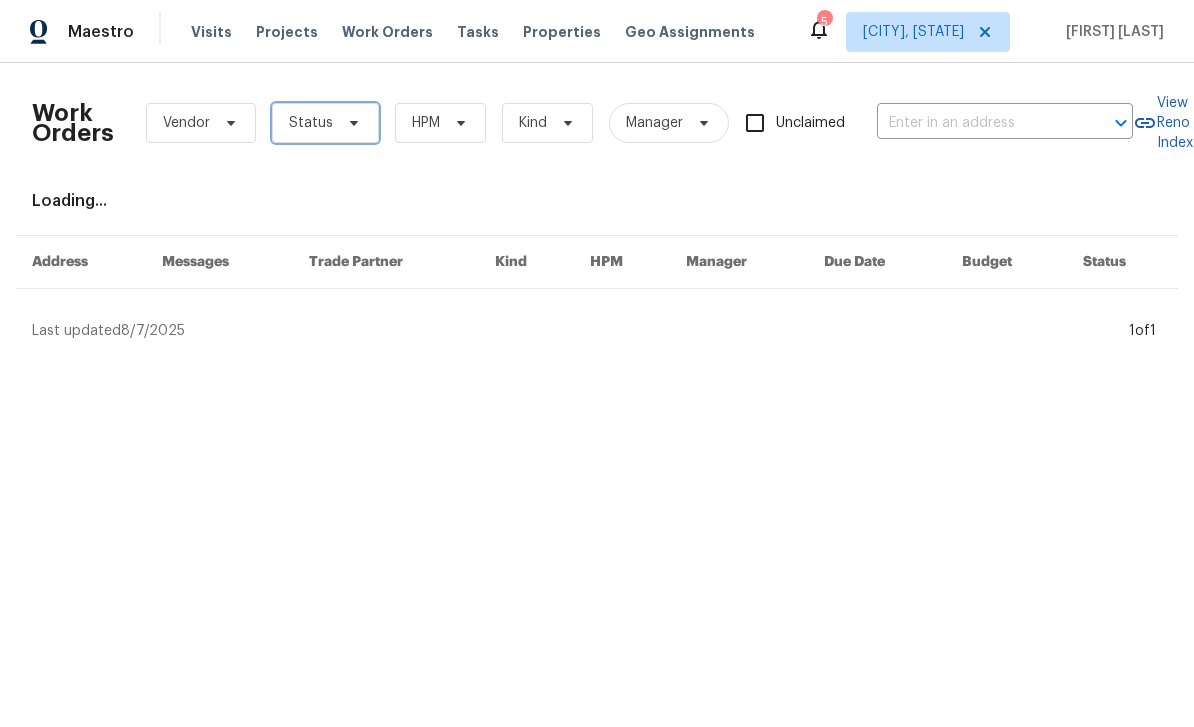 click on "Status" at bounding box center [325, 123] 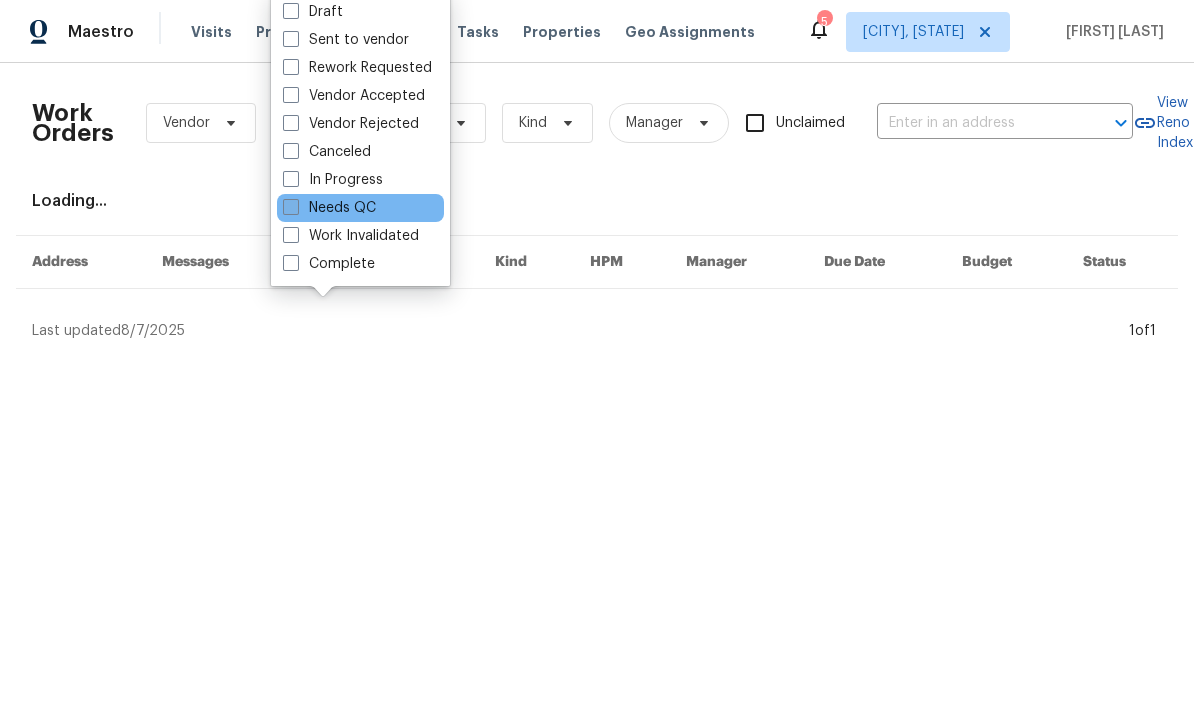 click at bounding box center (291, 207) 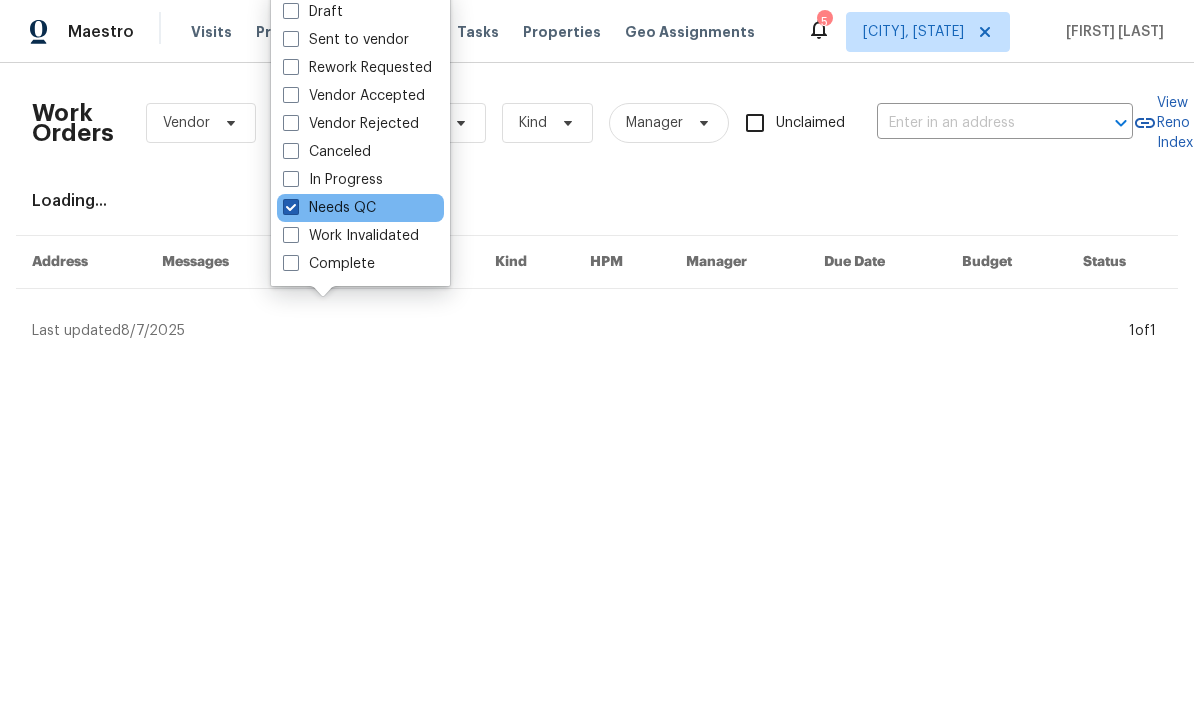 checkbox on "true" 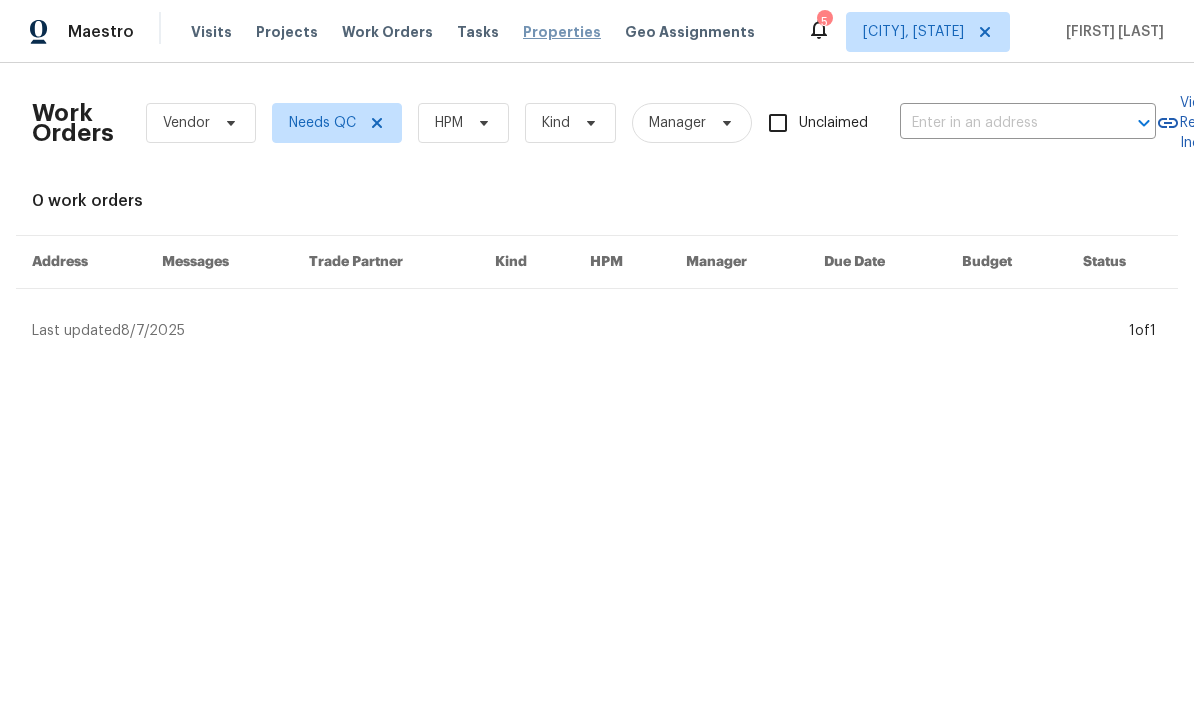 click on "Properties" at bounding box center [562, 32] 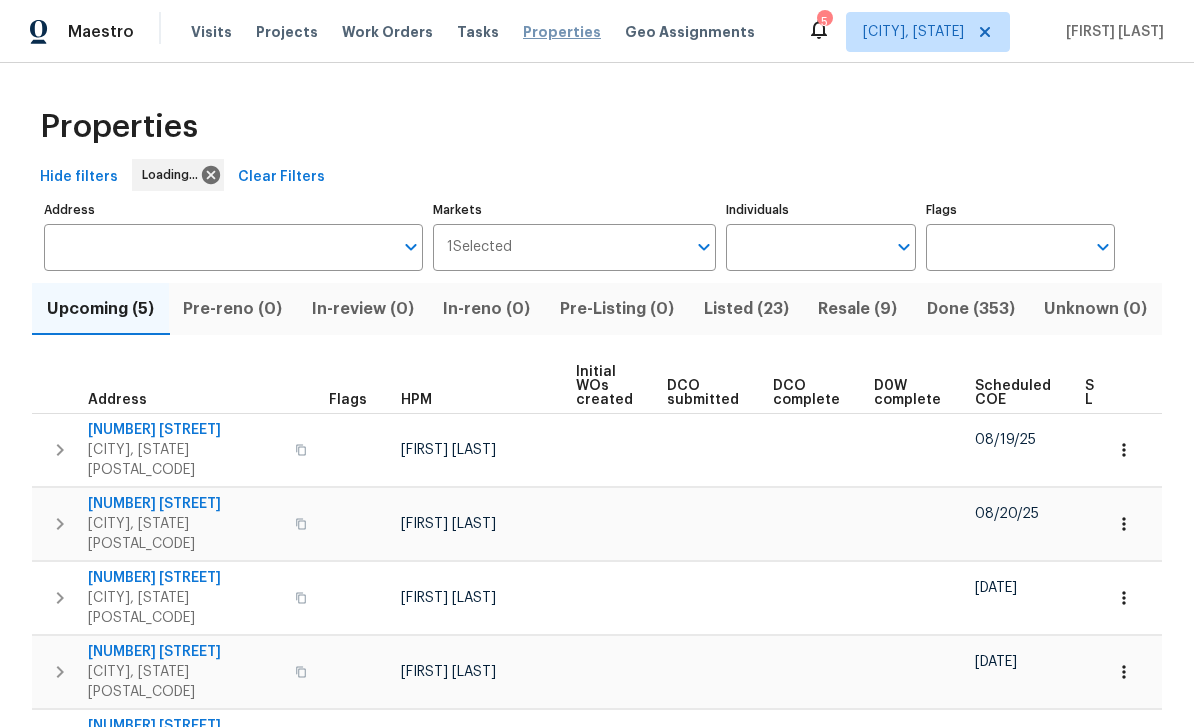 scroll, scrollTop: 58, scrollLeft: 0, axis: vertical 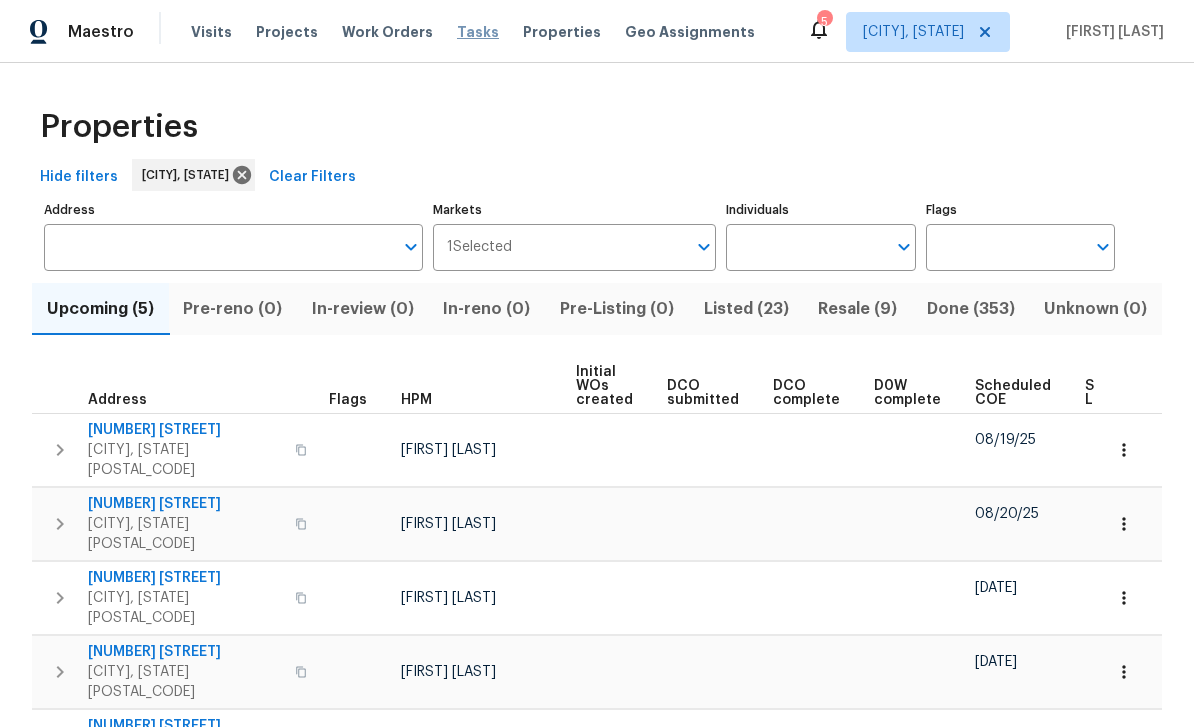 click on "Tasks" at bounding box center (478, 32) 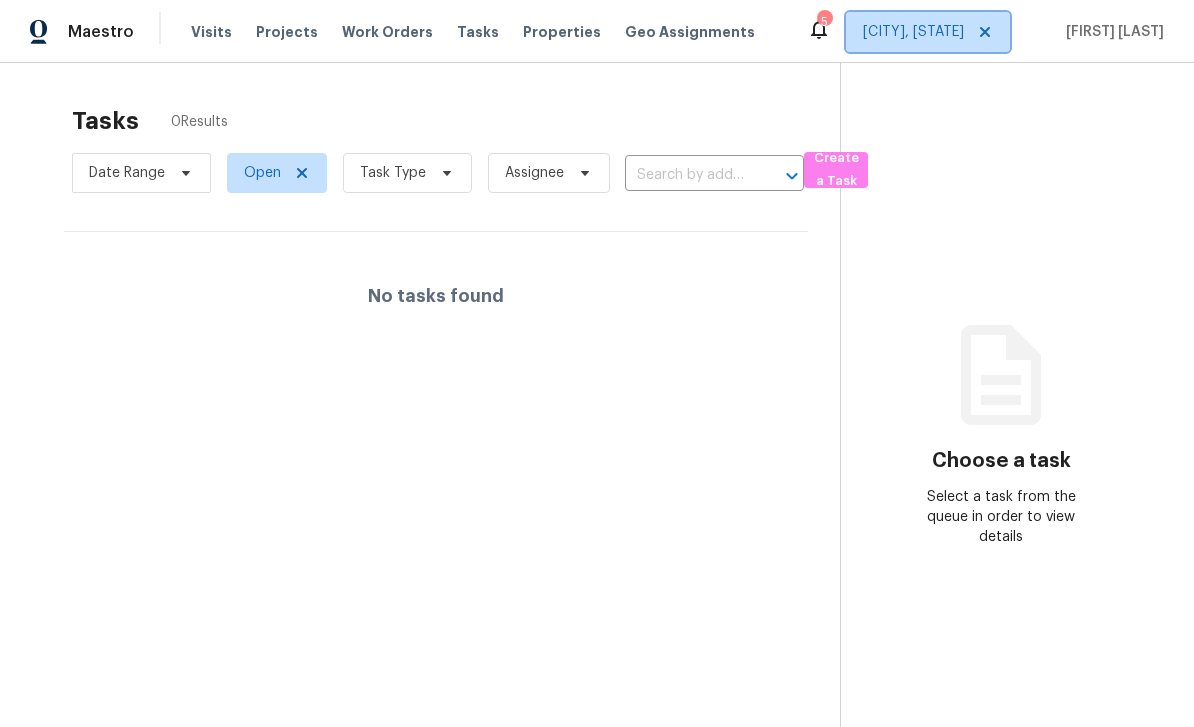 click on "[CITY], [STATE]" at bounding box center [913, 32] 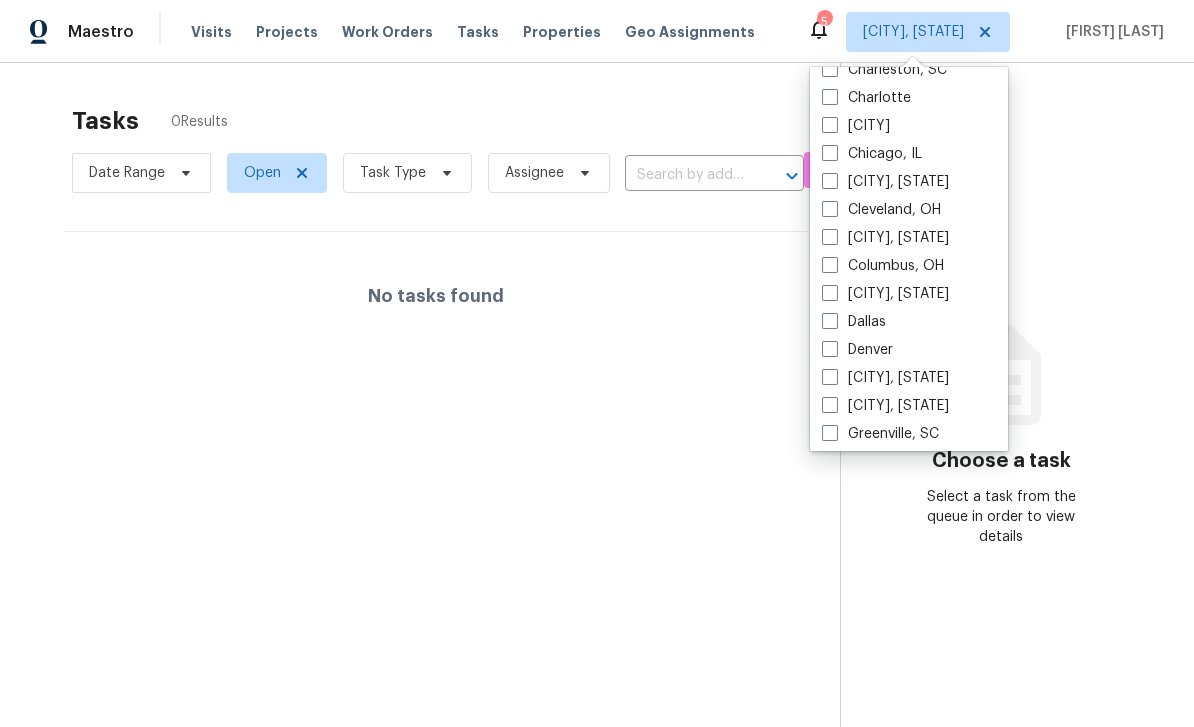 scroll, scrollTop: 369, scrollLeft: 0, axis: vertical 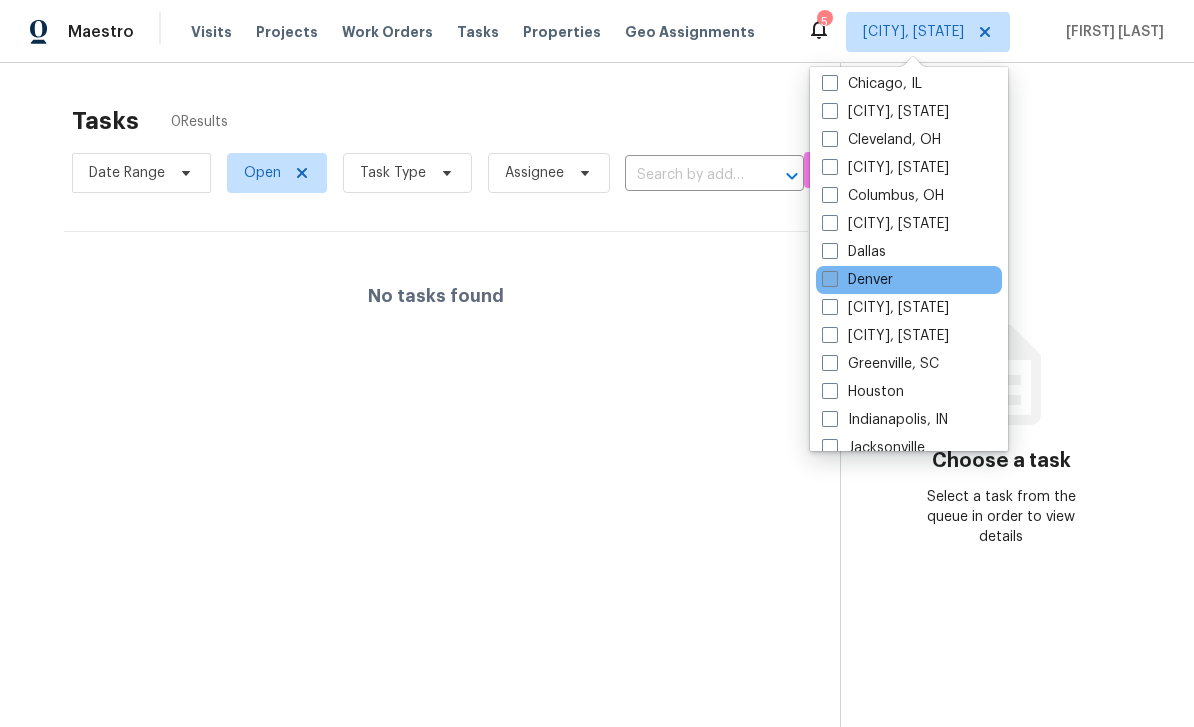 click at bounding box center [830, 279] 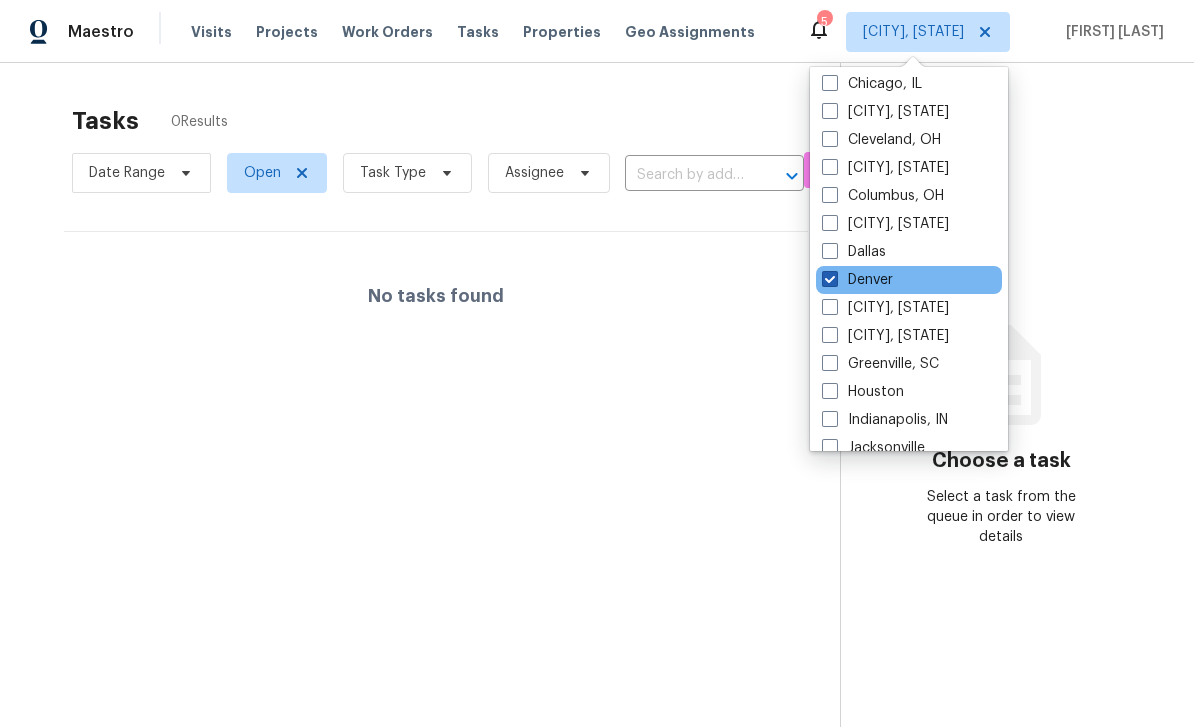checkbox on "true" 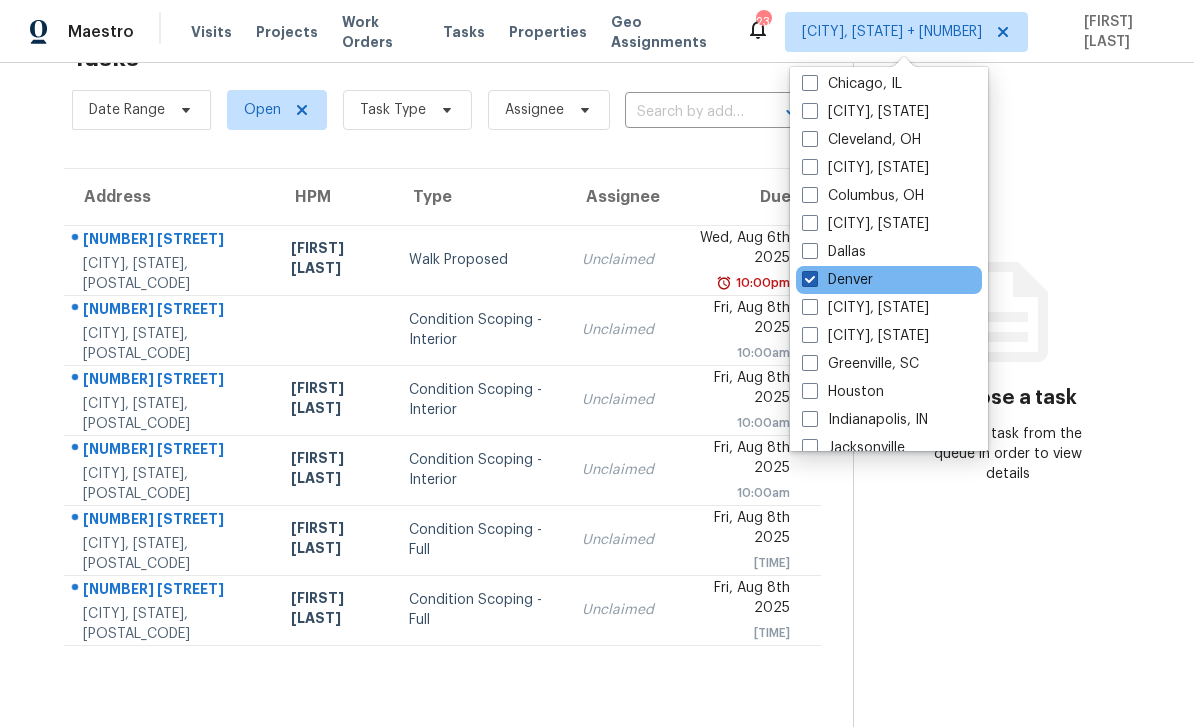scroll, scrollTop: 63, scrollLeft: 0, axis: vertical 